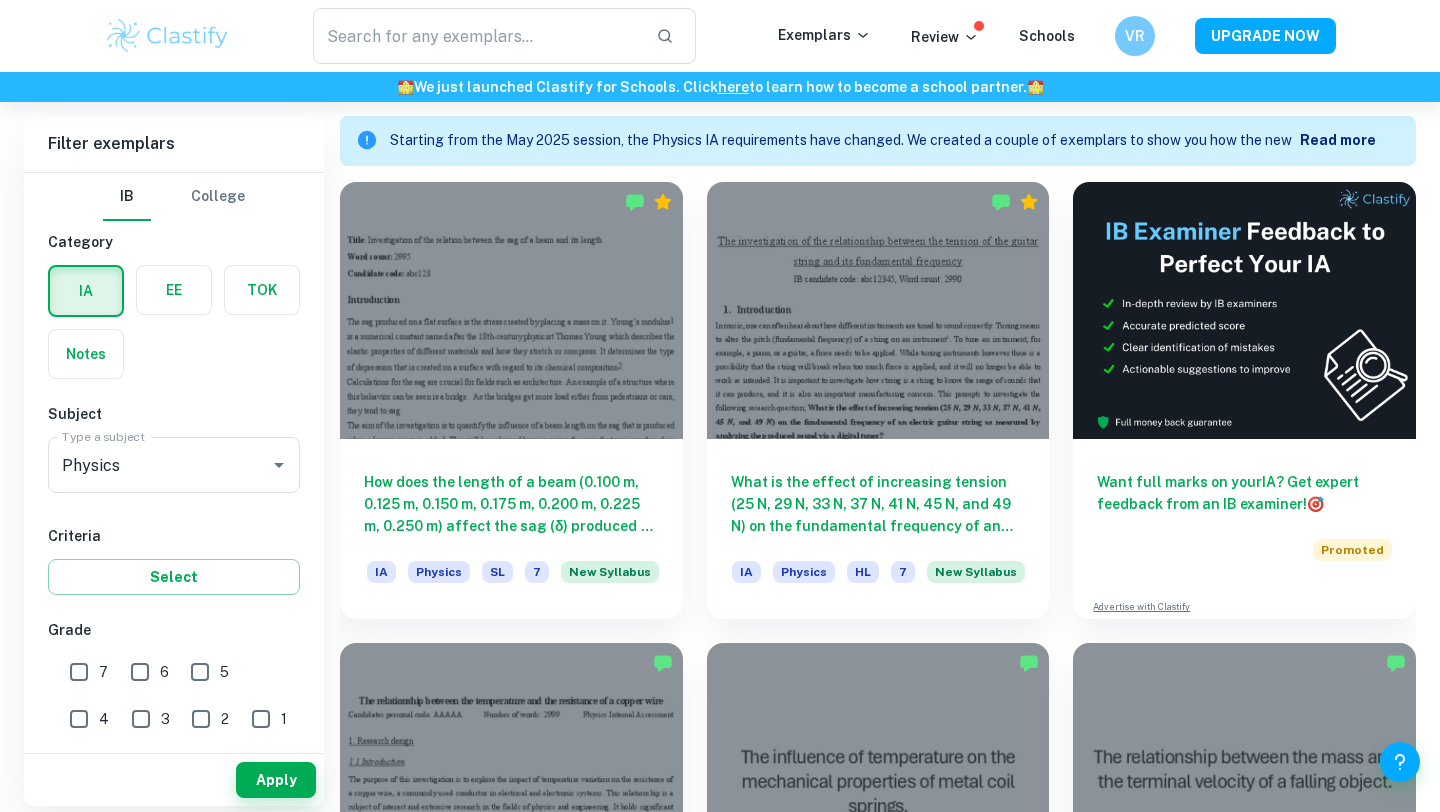 scroll, scrollTop: 716, scrollLeft: 0, axis: vertical 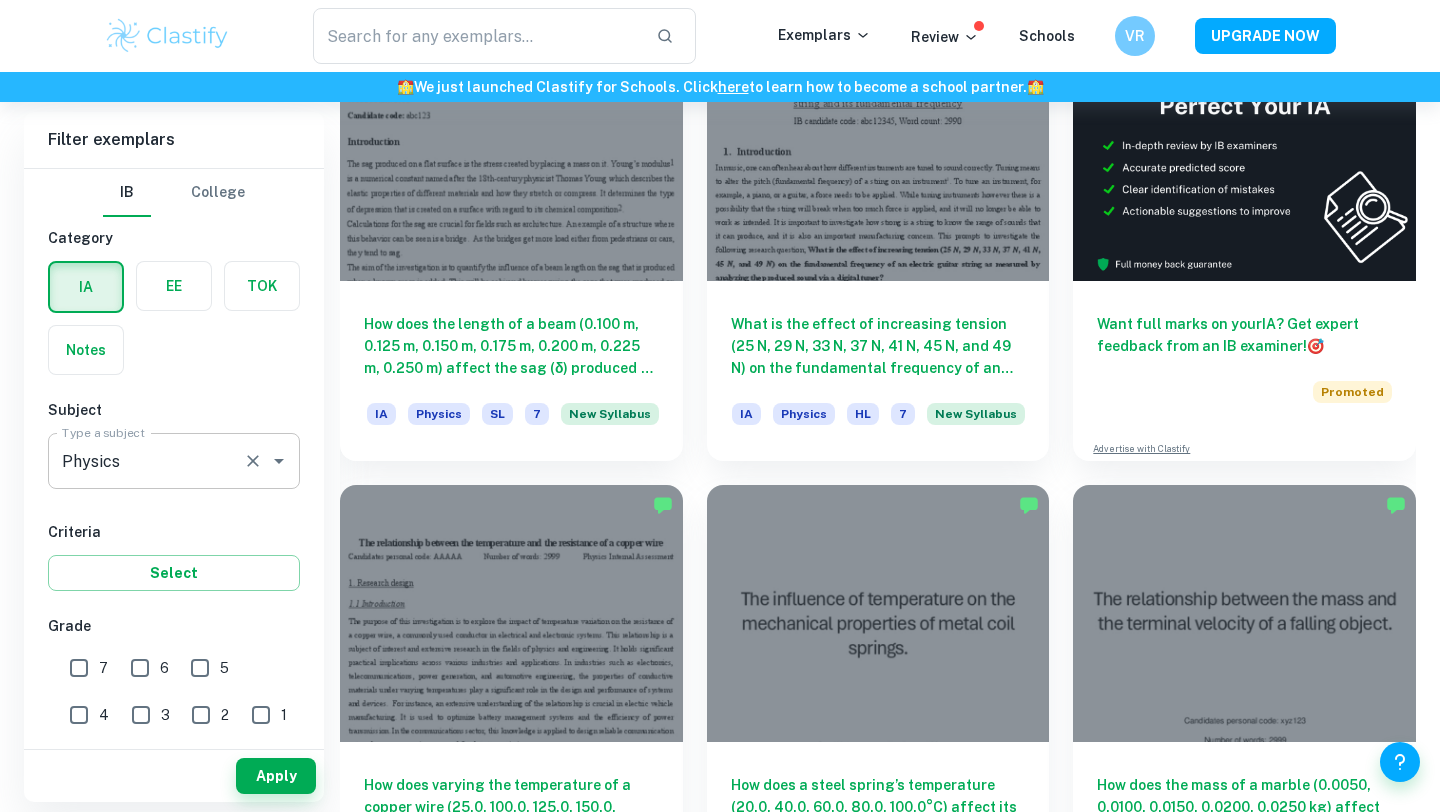 click on "Physics" at bounding box center (146, 461) 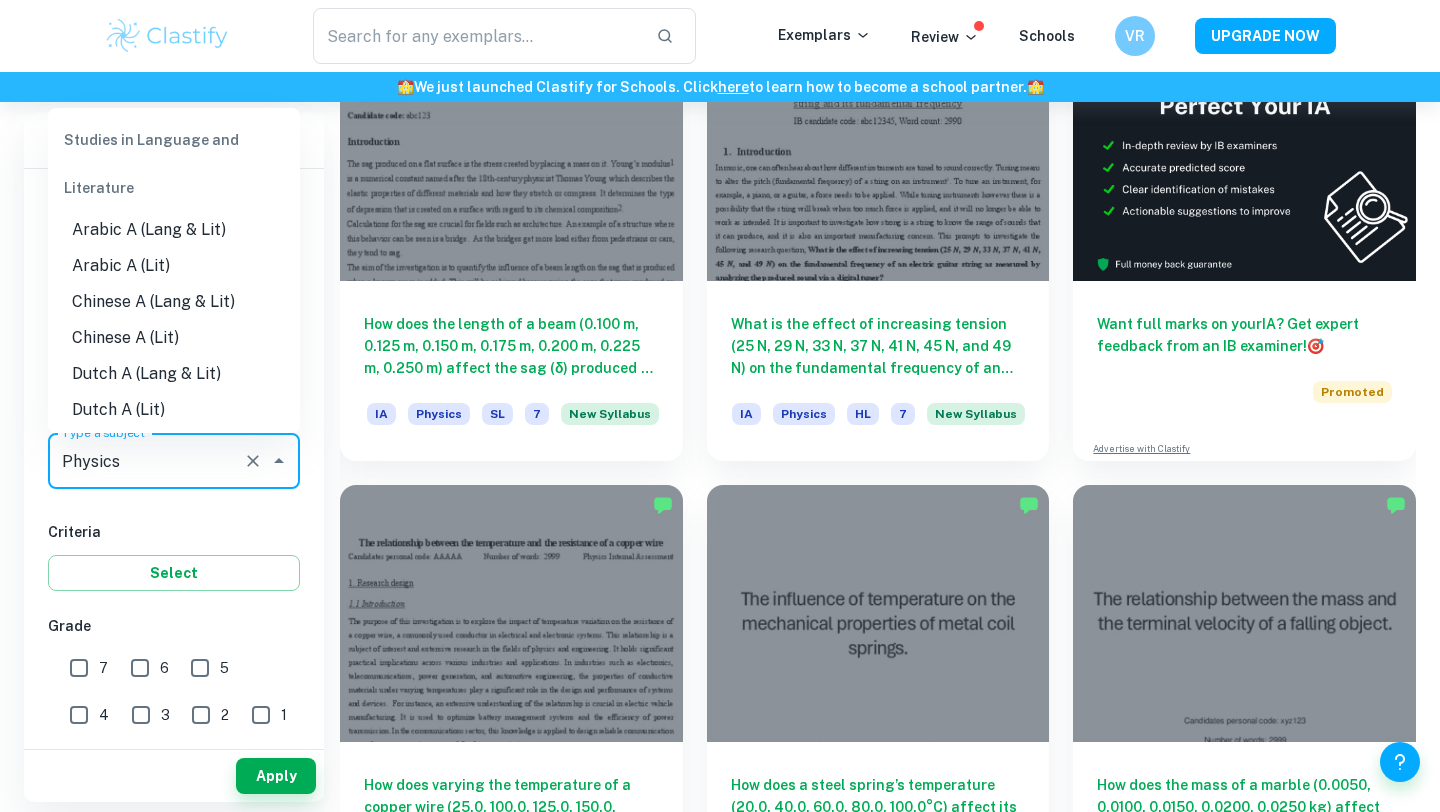 scroll, scrollTop: 2335, scrollLeft: 0, axis: vertical 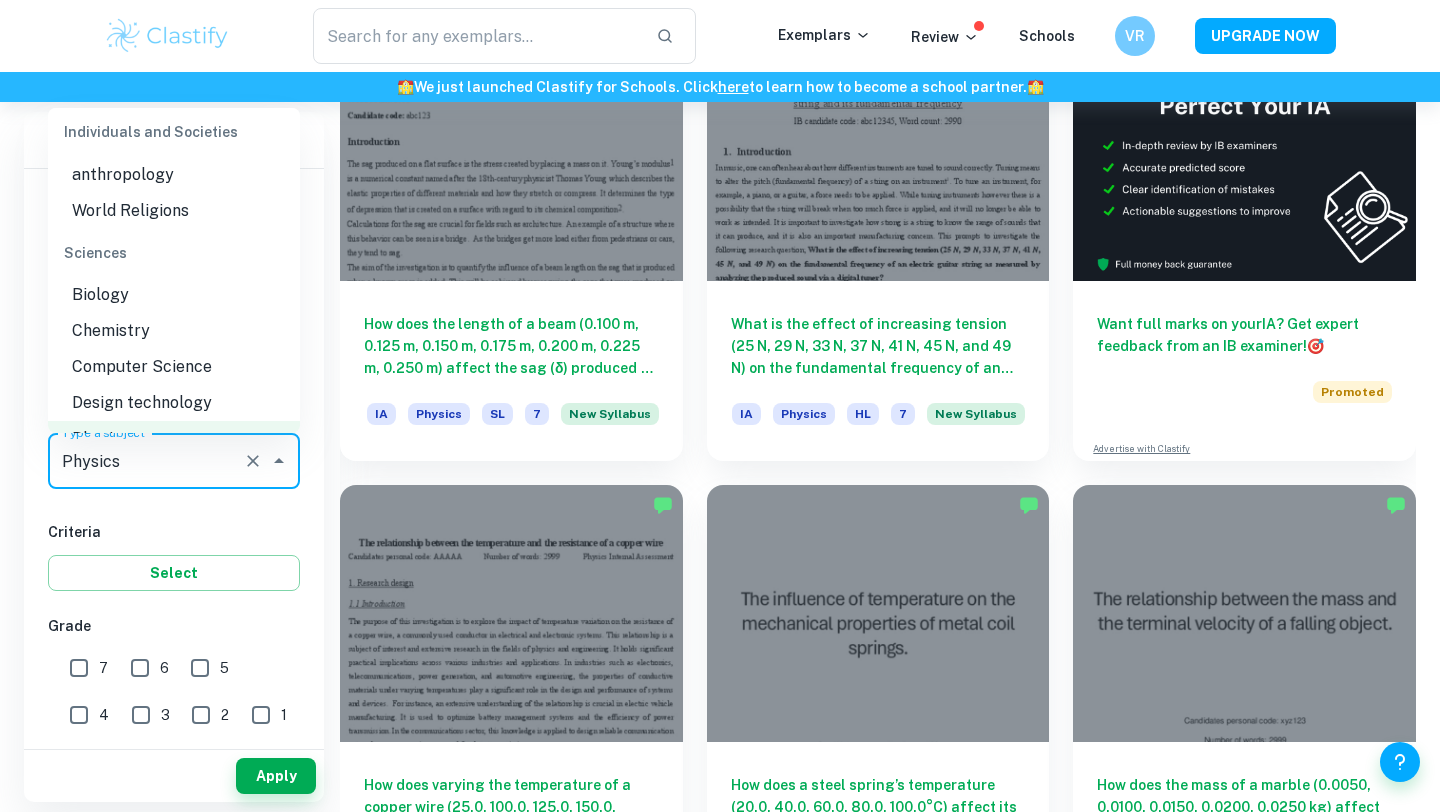 click on "Biology" at bounding box center (174, 295) 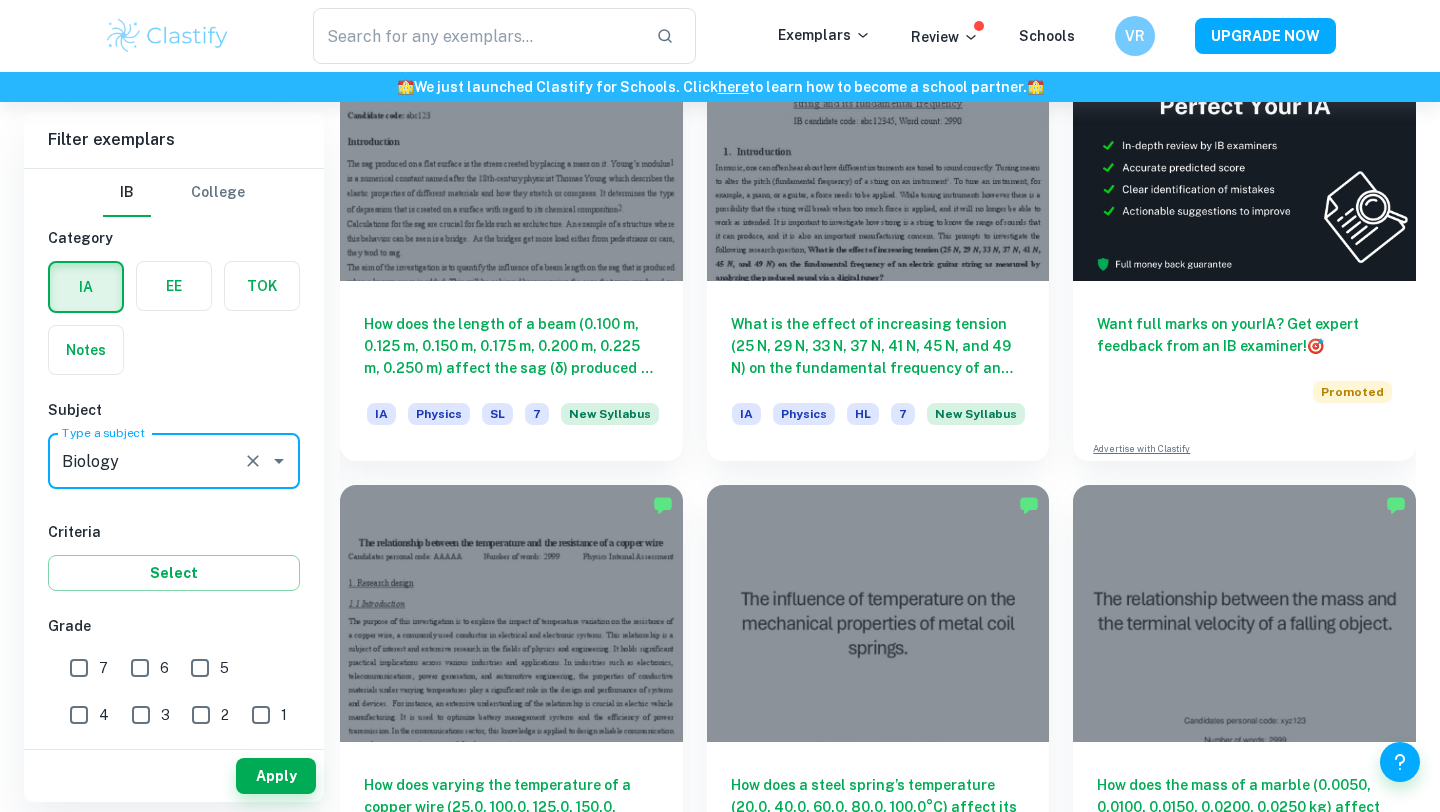 click on "7" at bounding box center (79, 668) 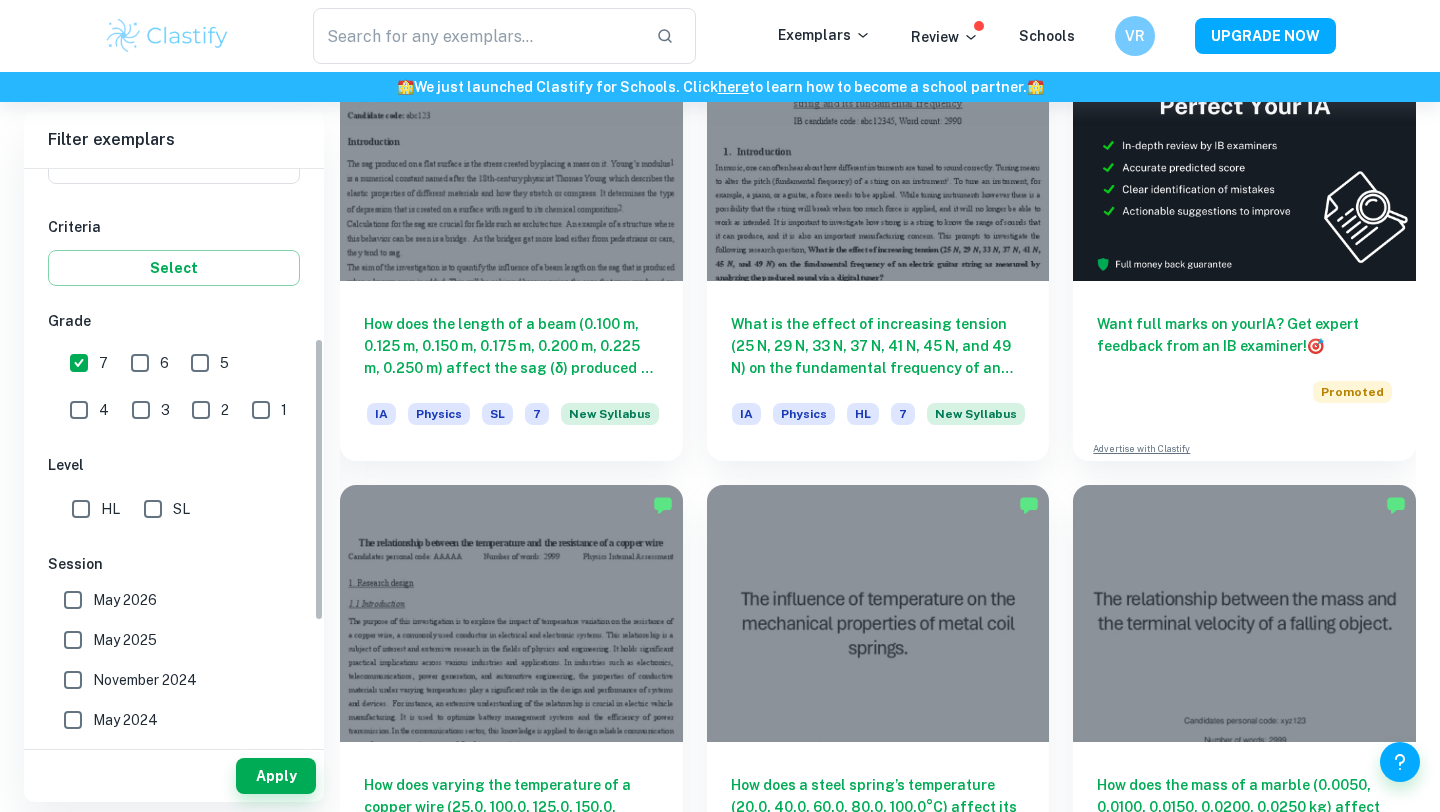 scroll, scrollTop: 353, scrollLeft: 0, axis: vertical 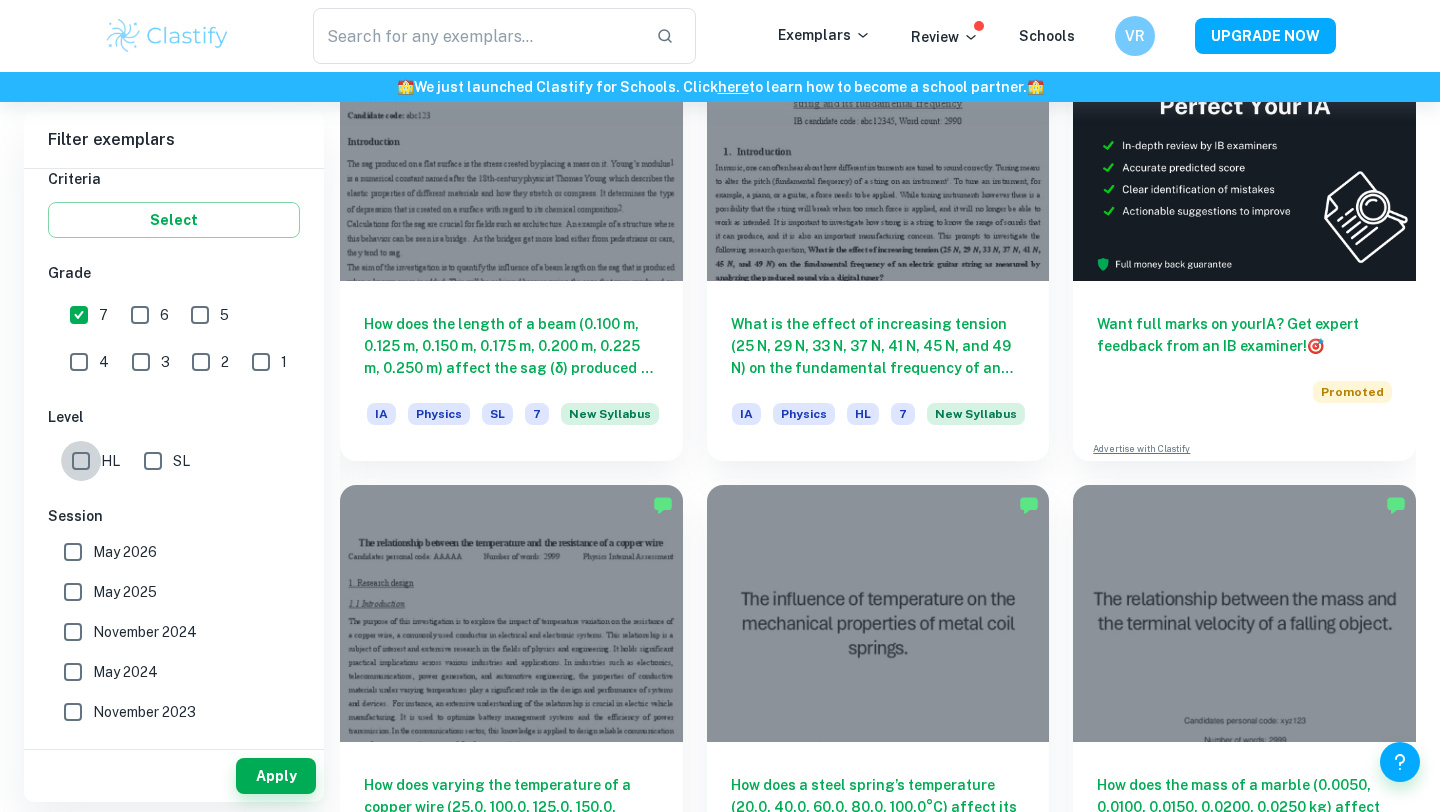 click on "HL" at bounding box center (81, 461) 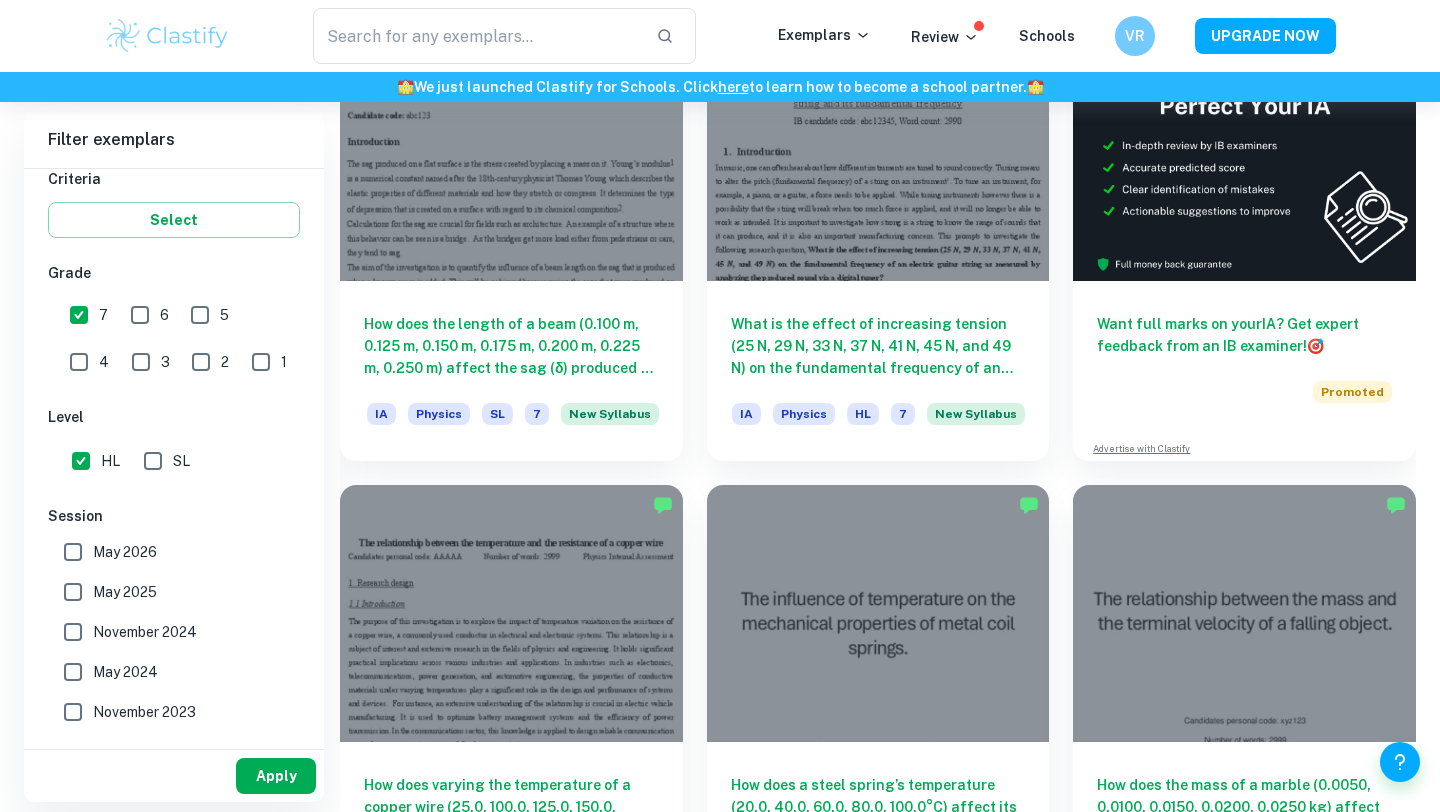 click on "Apply" at bounding box center [276, 776] 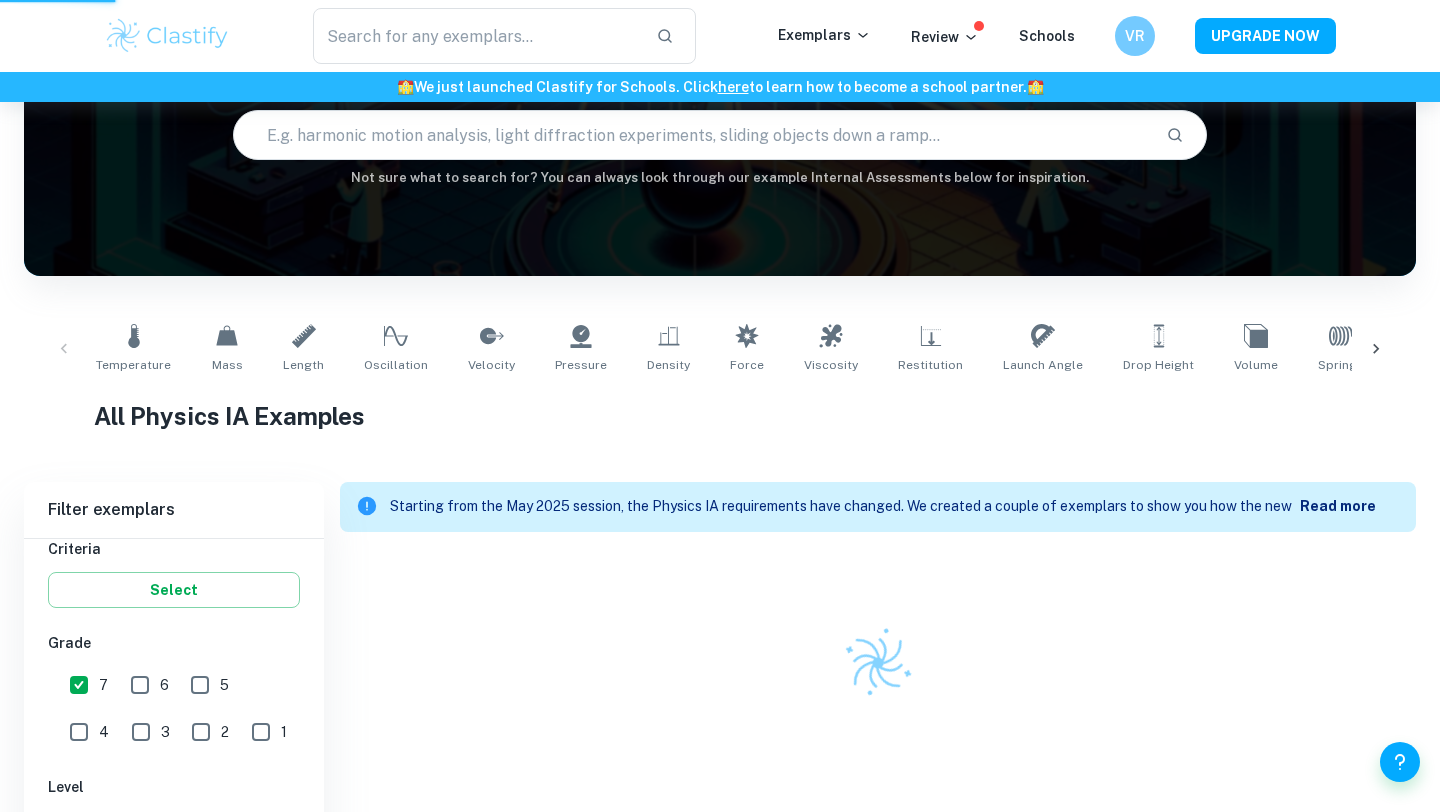 scroll, scrollTop: 162, scrollLeft: 0, axis: vertical 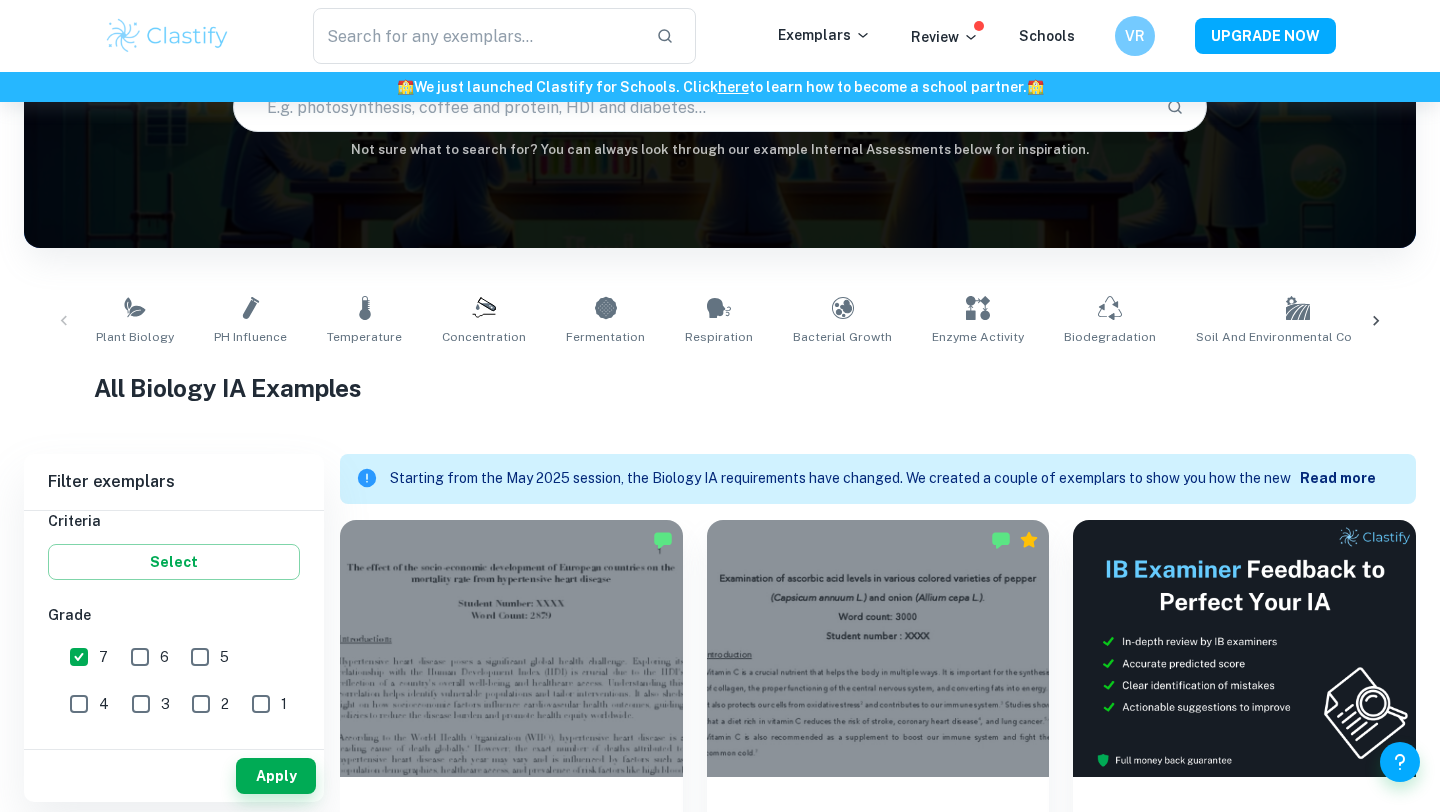 click 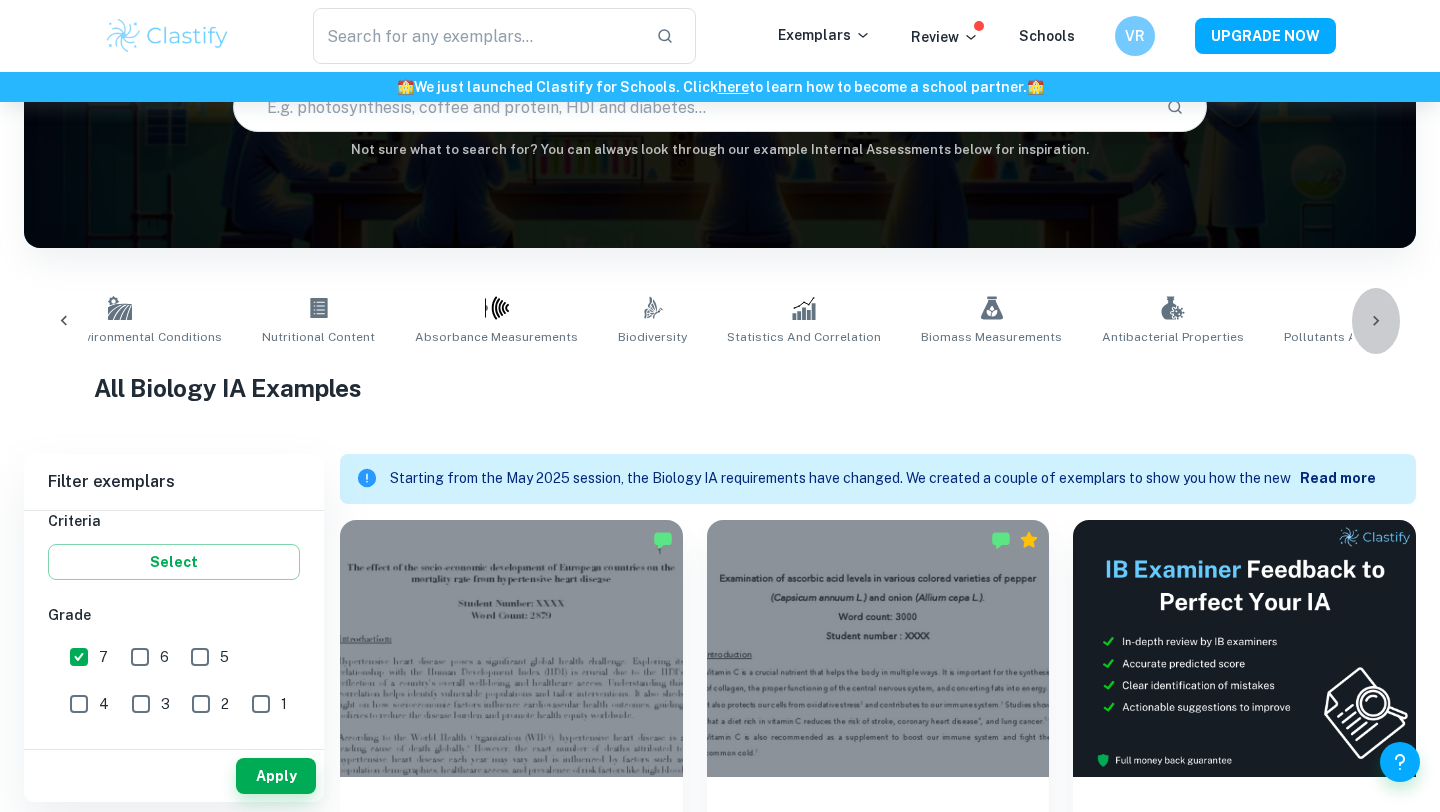 click 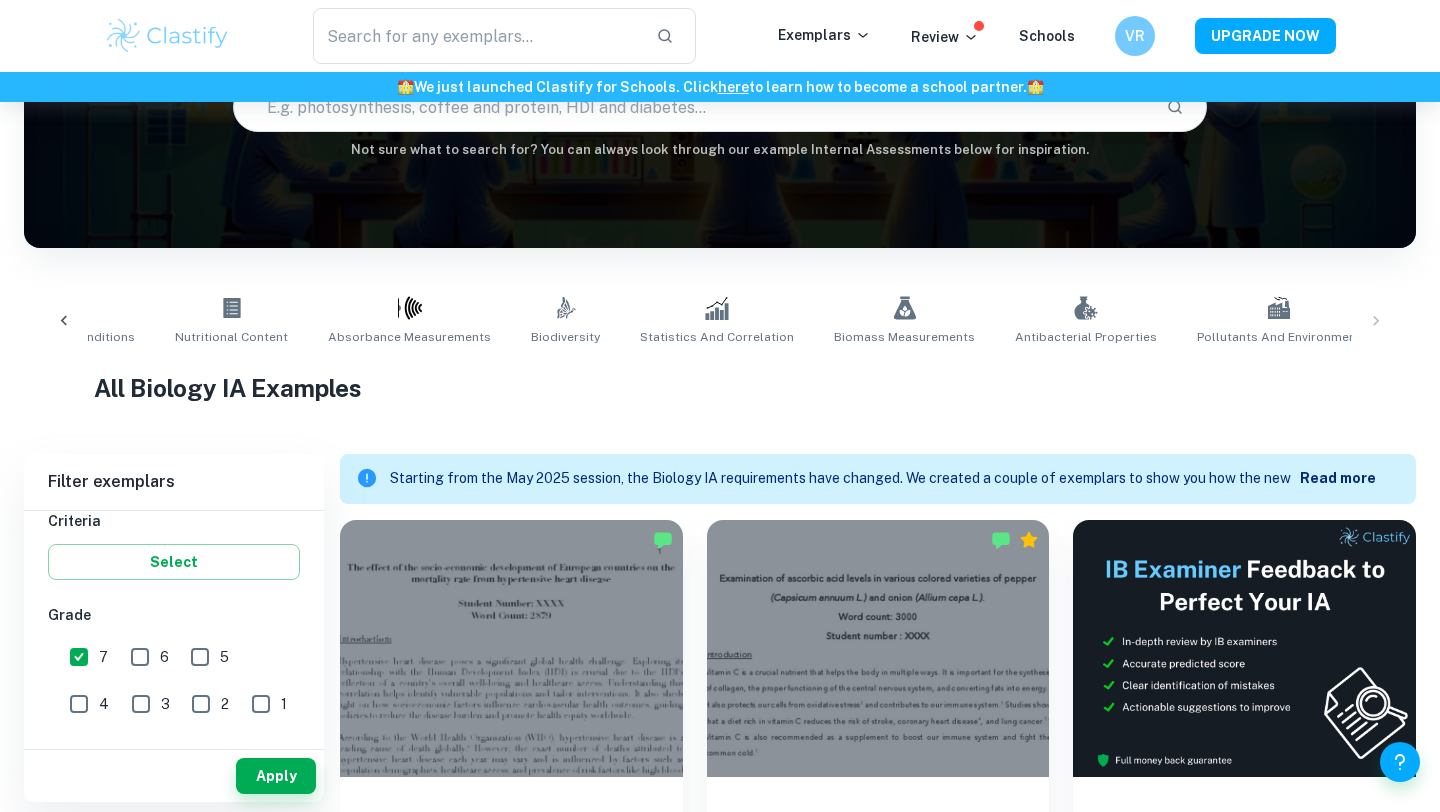 click 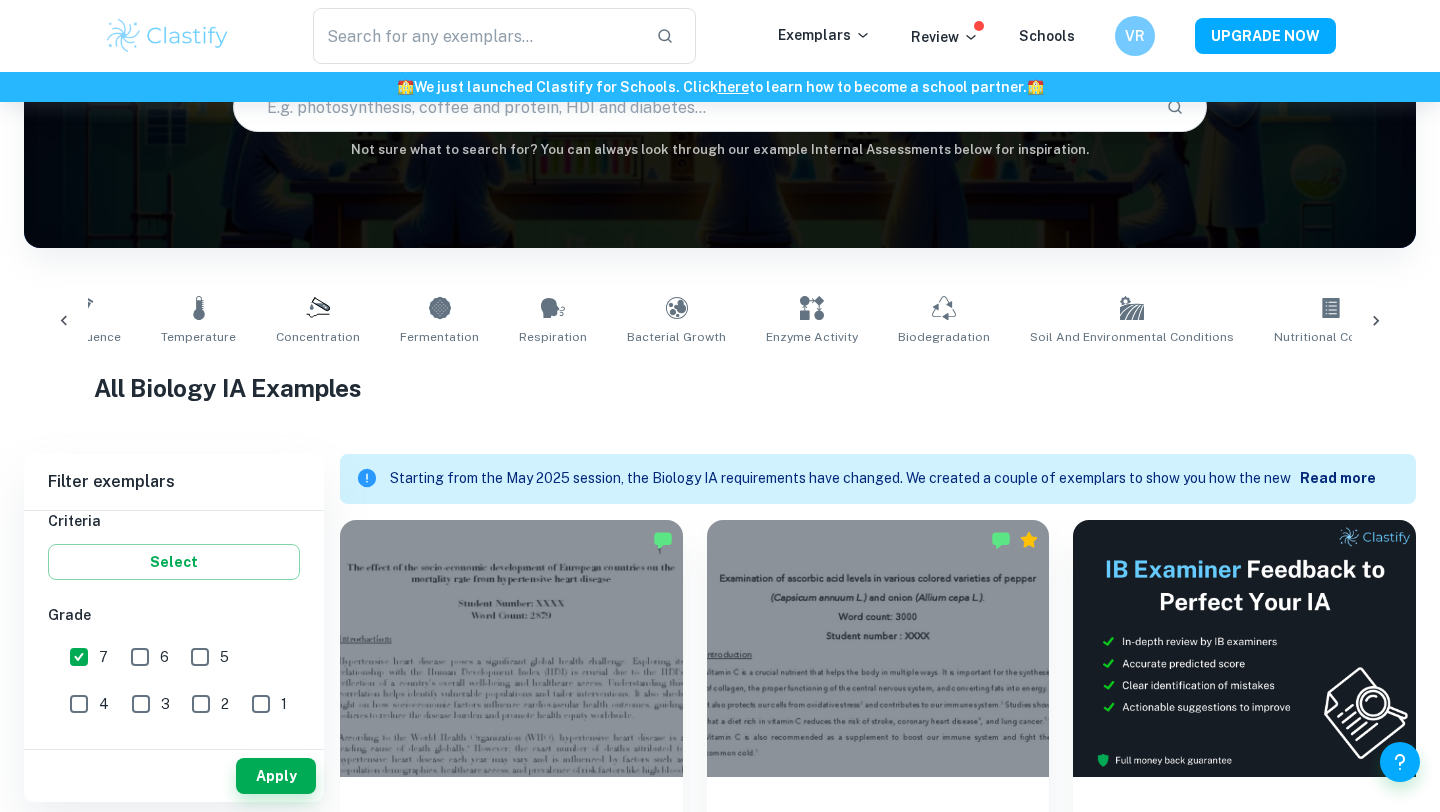 scroll, scrollTop: 0, scrollLeft: 87, axis: horizontal 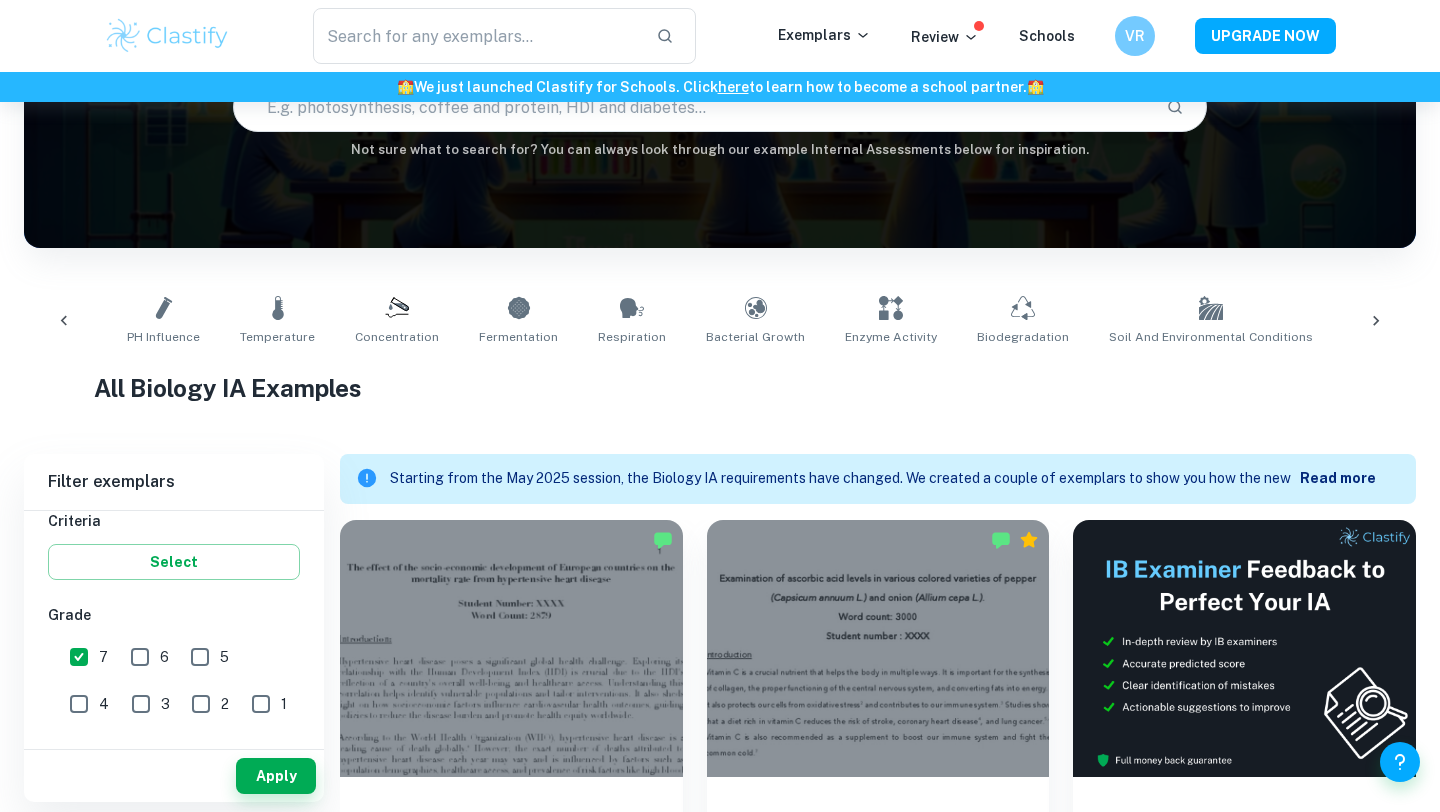click 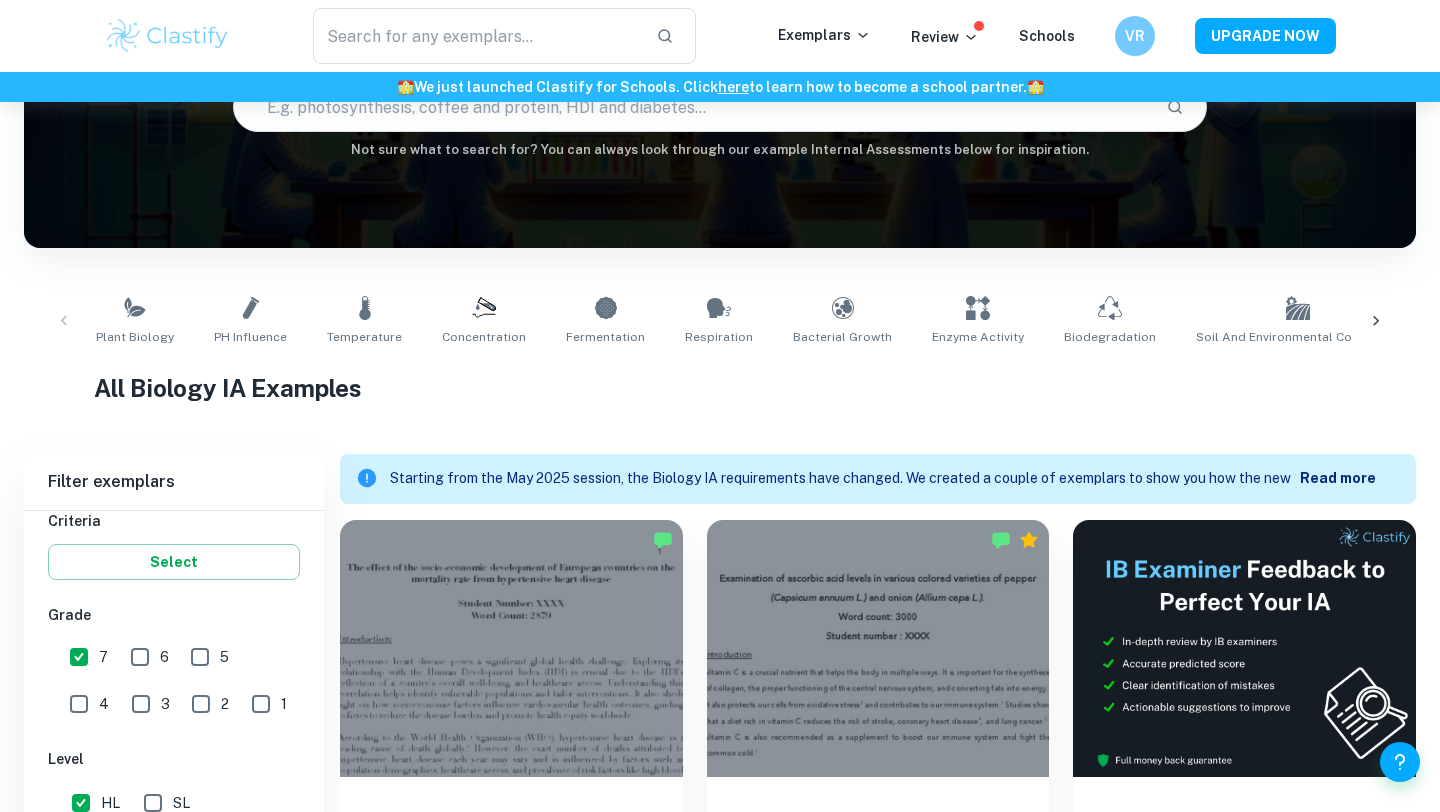 scroll, scrollTop: 560, scrollLeft: 0, axis: vertical 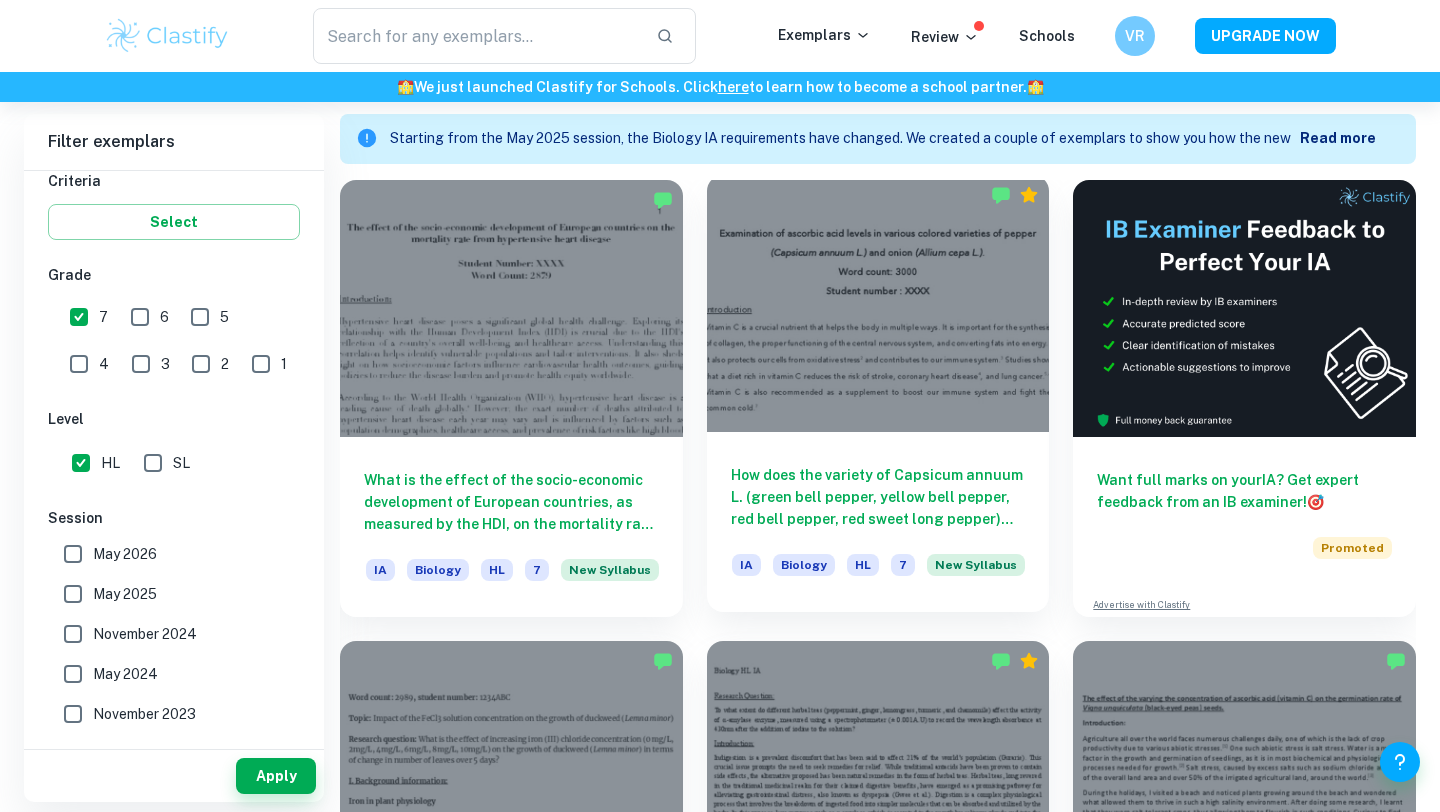 click at bounding box center (878, 303) 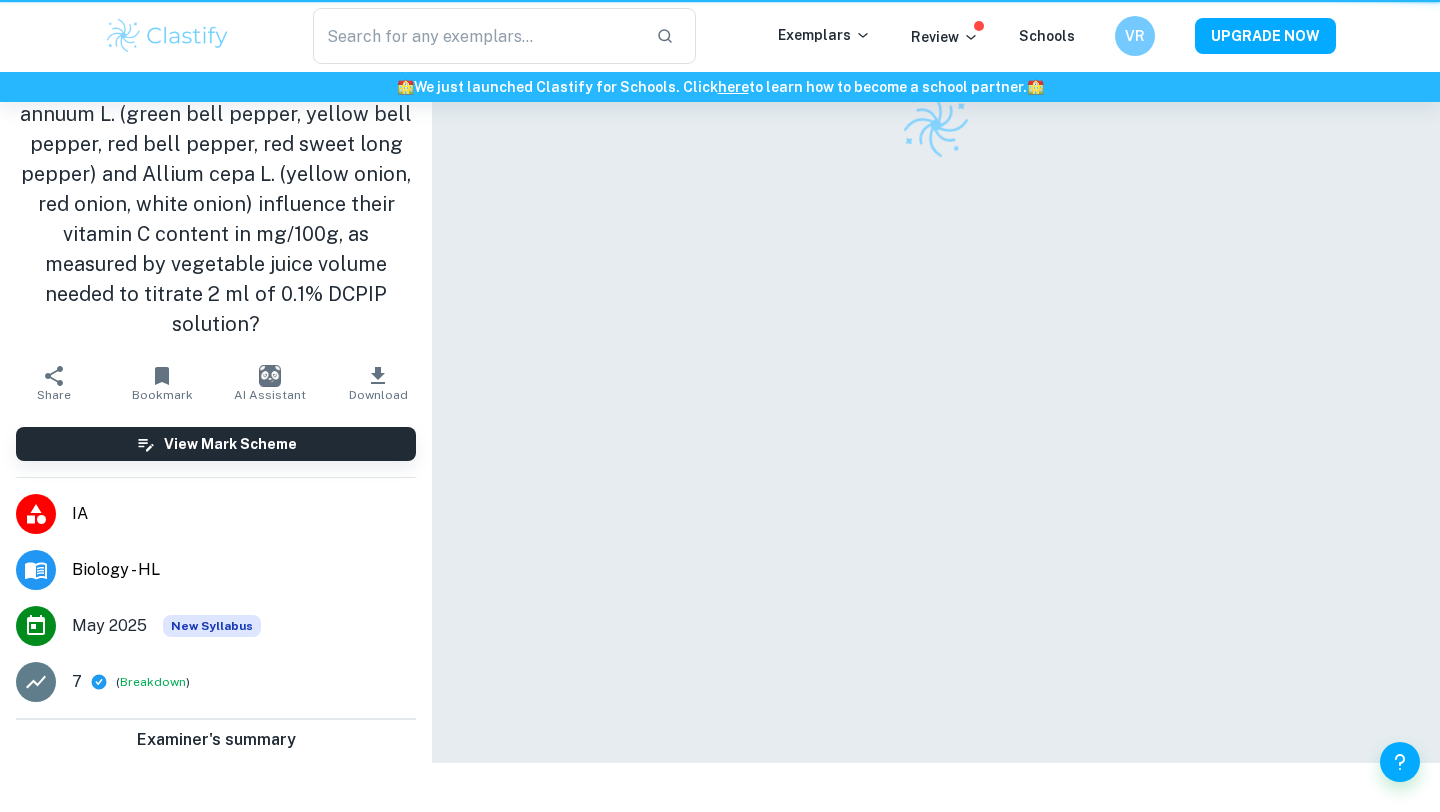 scroll, scrollTop: 0, scrollLeft: 0, axis: both 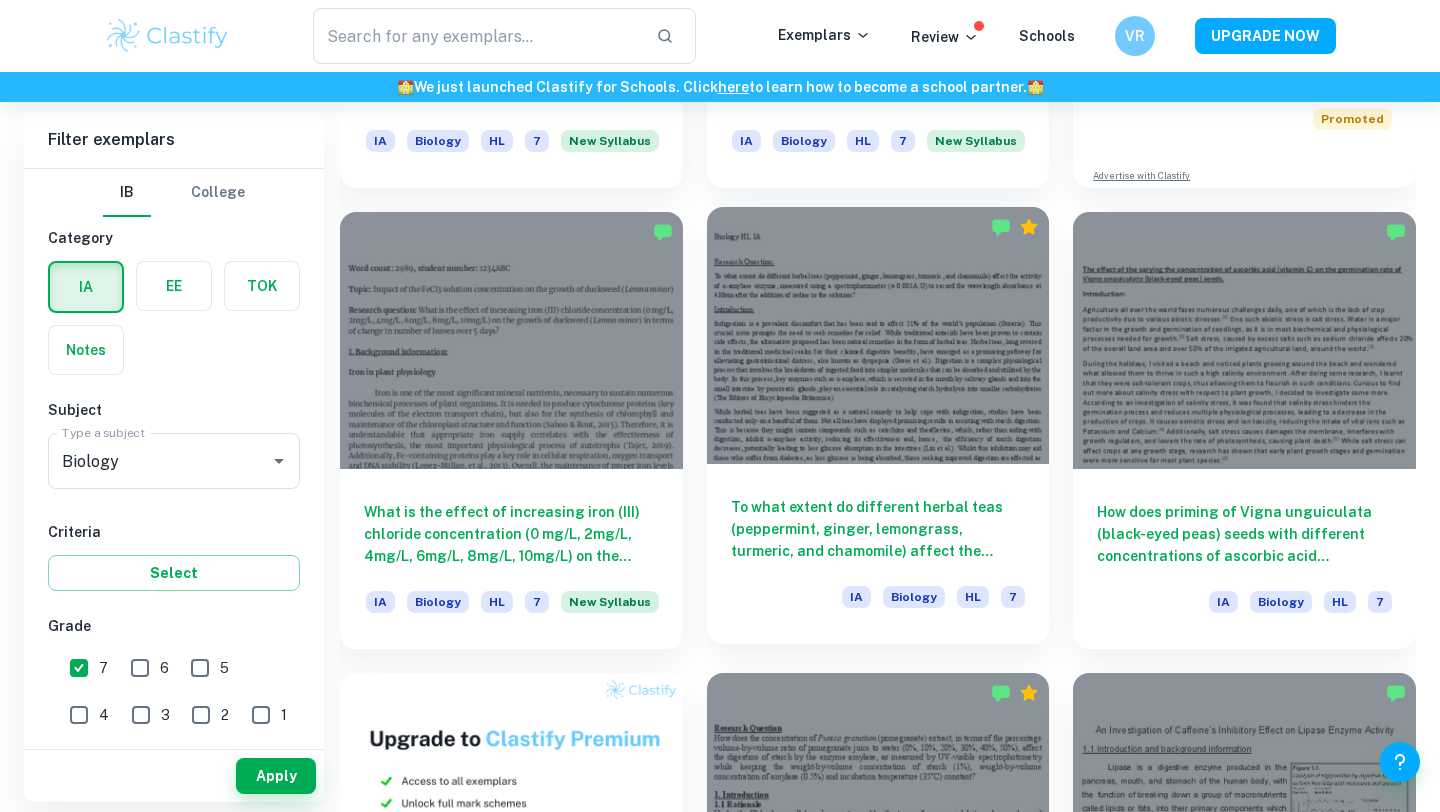 click at bounding box center (878, 335) 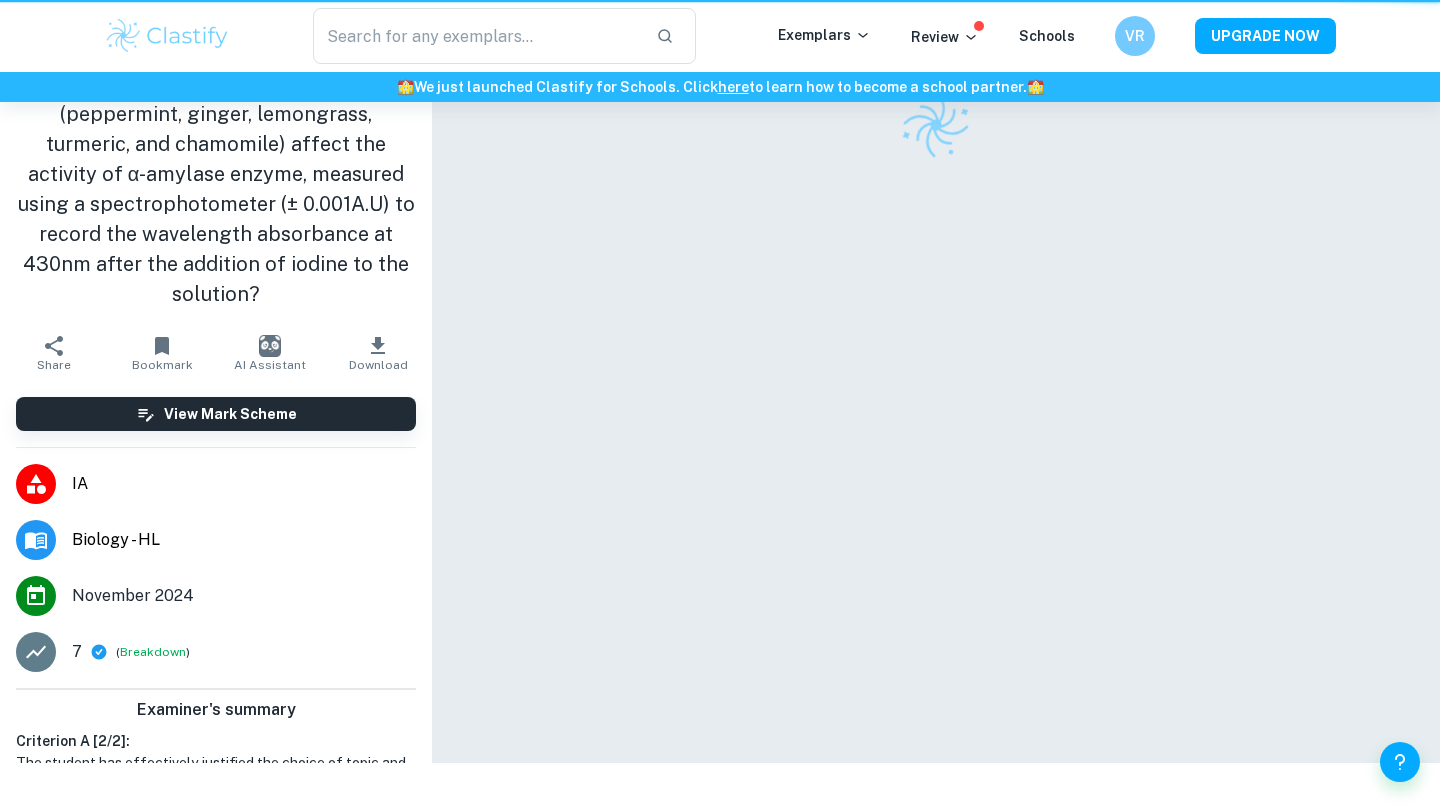 scroll, scrollTop: 0, scrollLeft: 0, axis: both 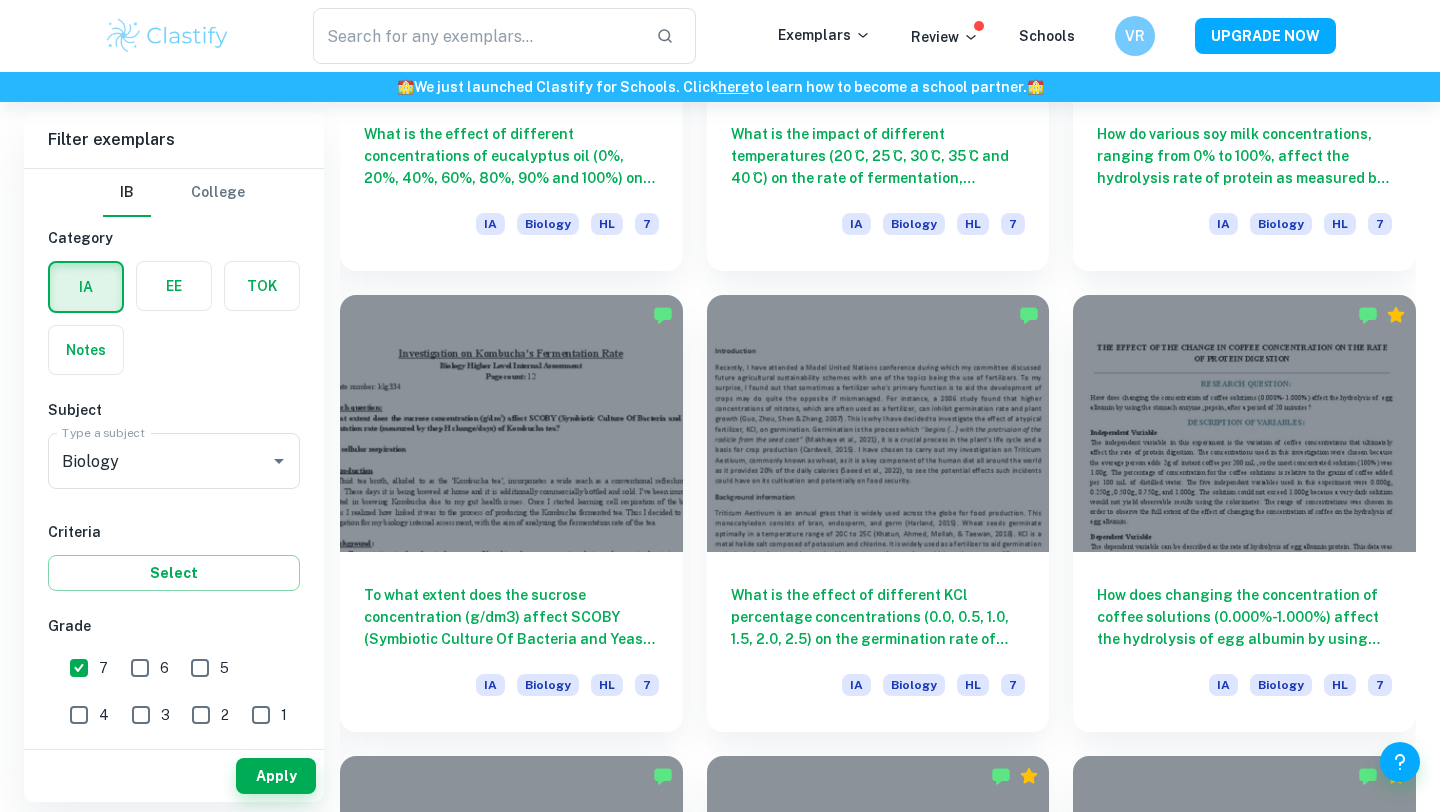 click at bounding box center [878, 423] 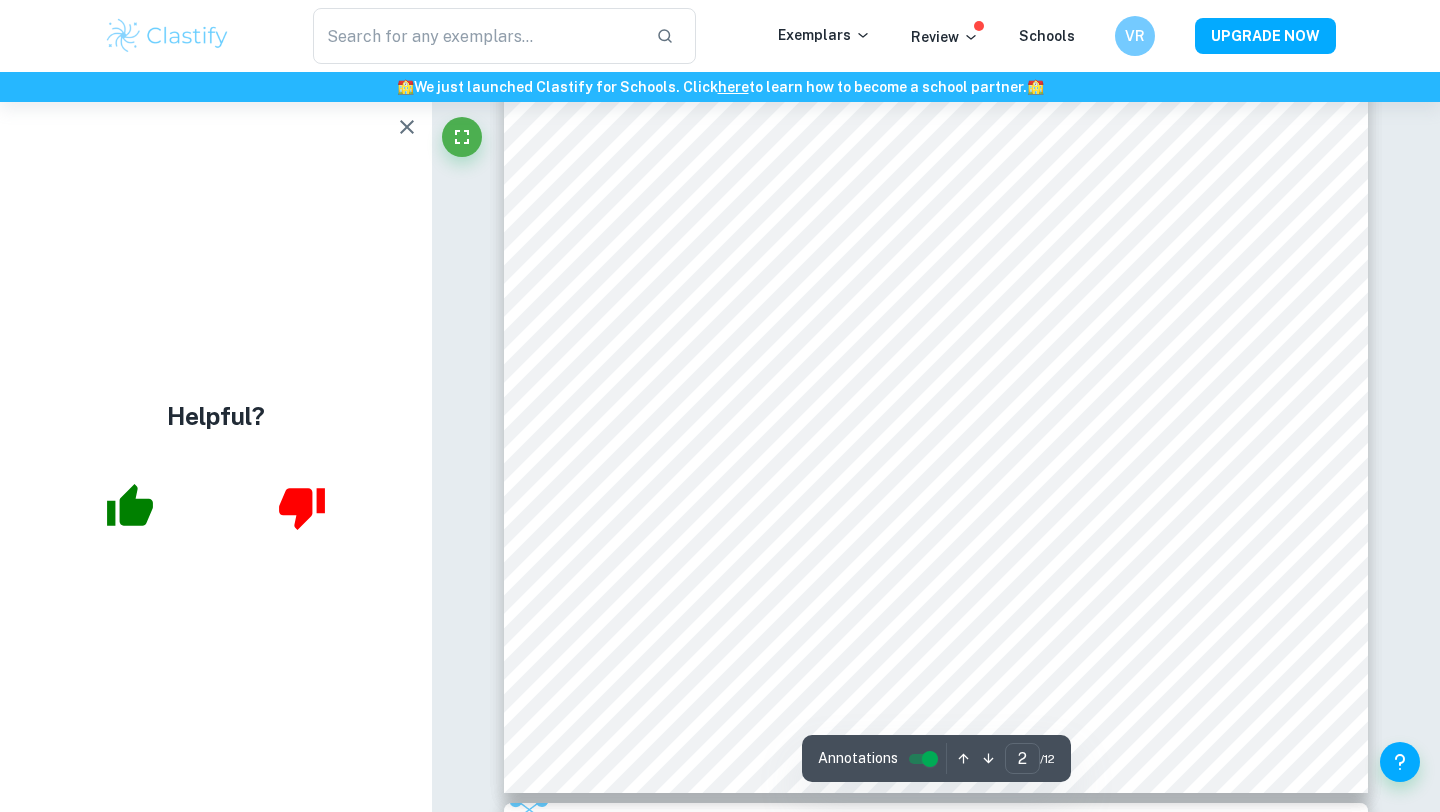 scroll, scrollTop: 1926, scrollLeft: 0, axis: vertical 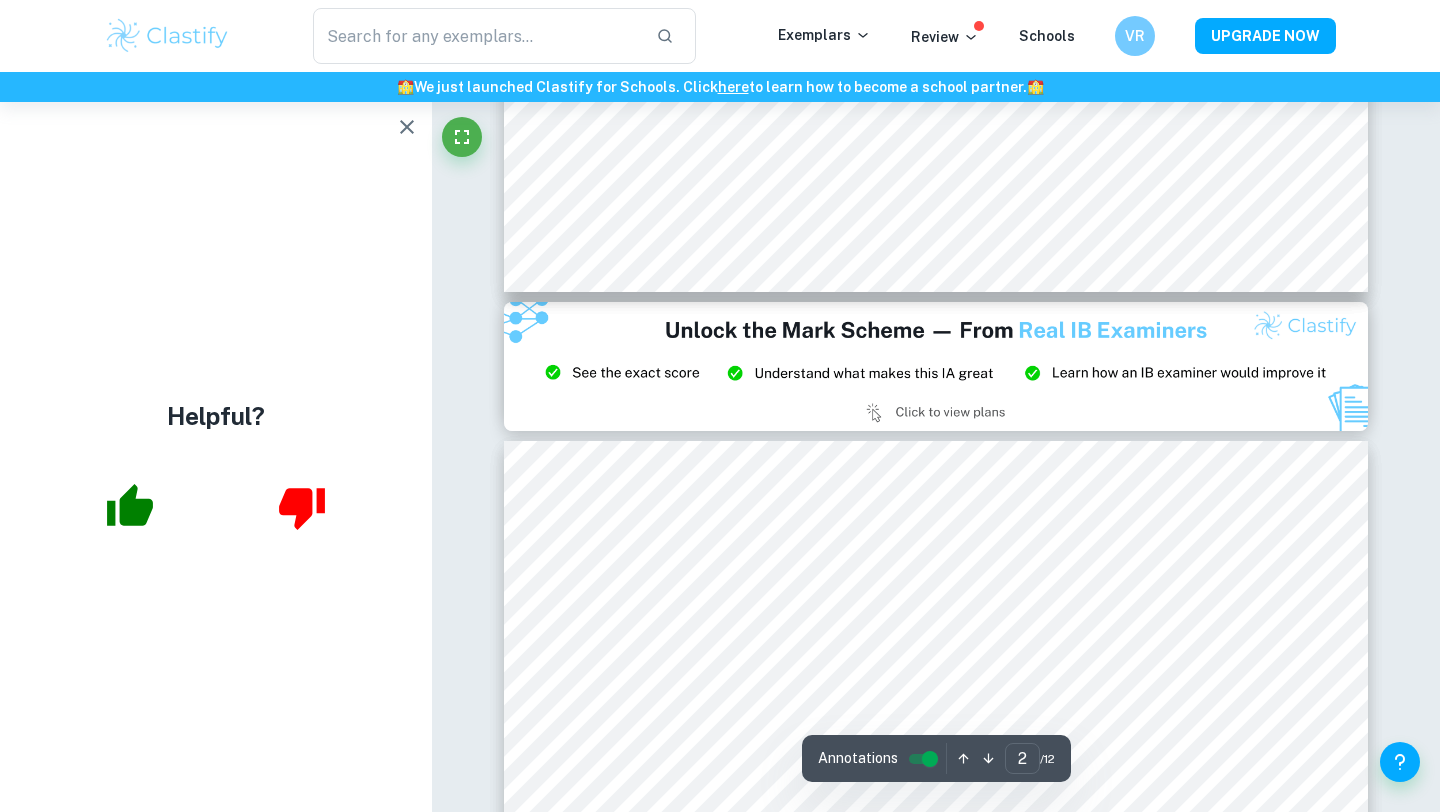 type on "3" 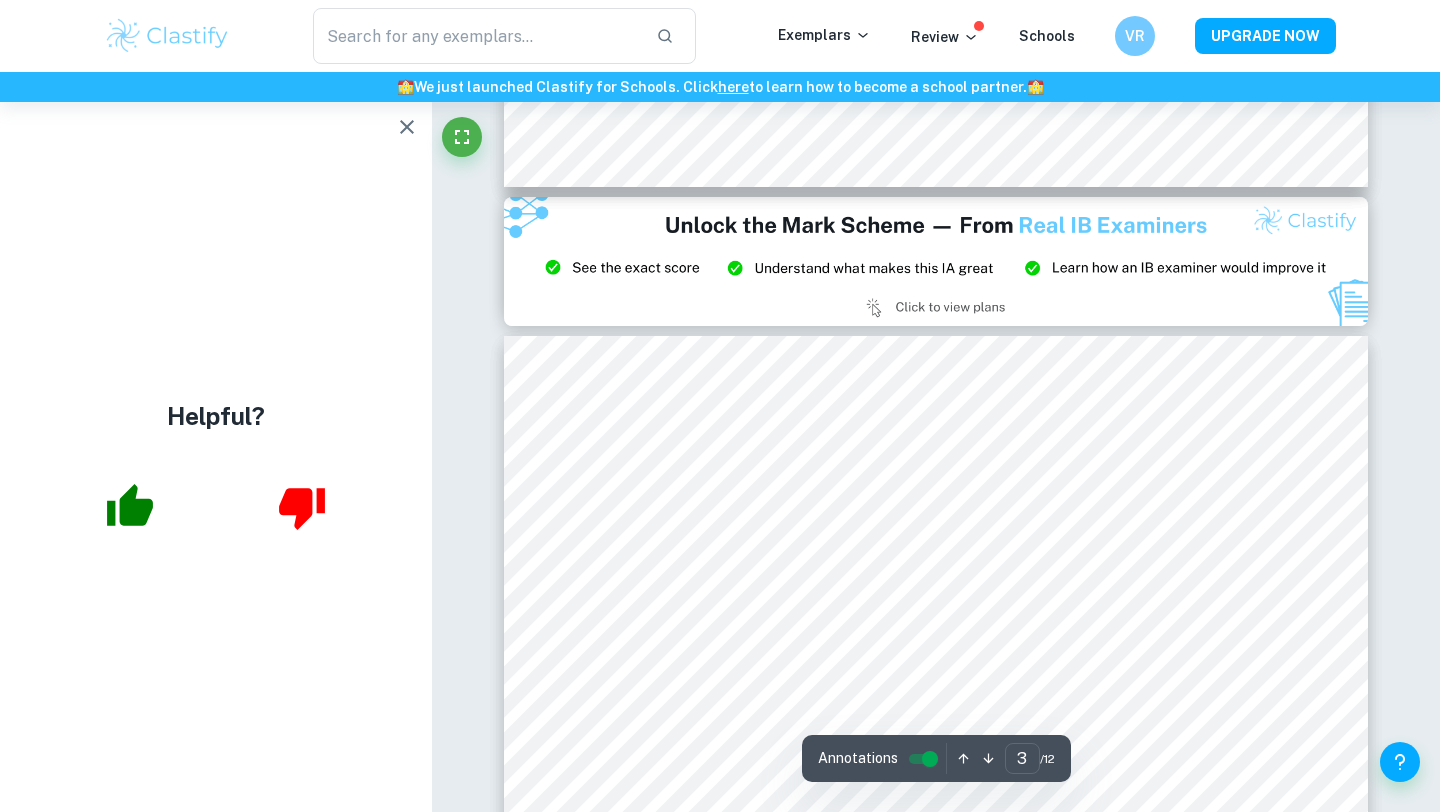 scroll, scrollTop: 2530, scrollLeft: 0, axis: vertical 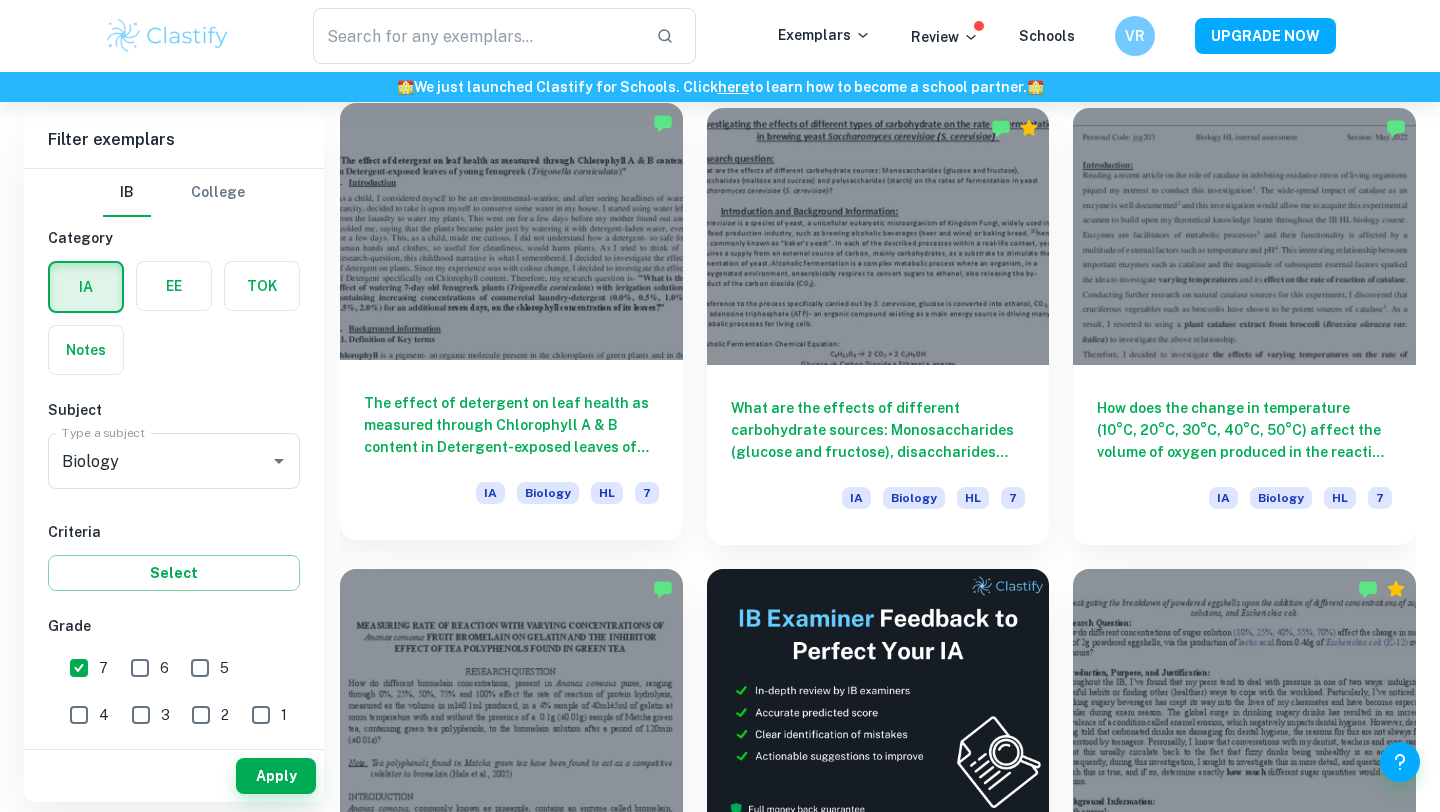 click at bounding box center [511, 231] 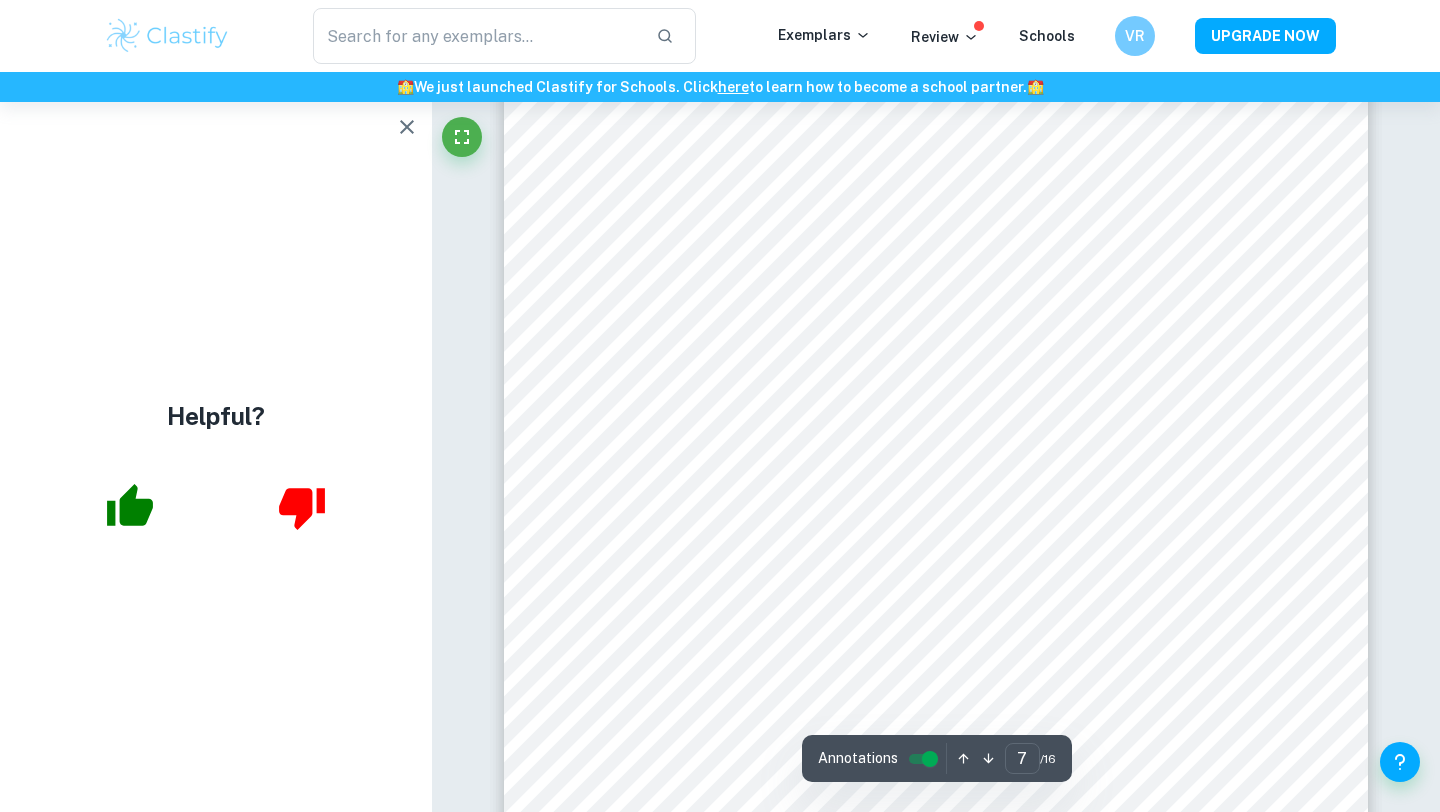 scroll, scrollTop: 8215, scrollLeft: 0, axis: vertical 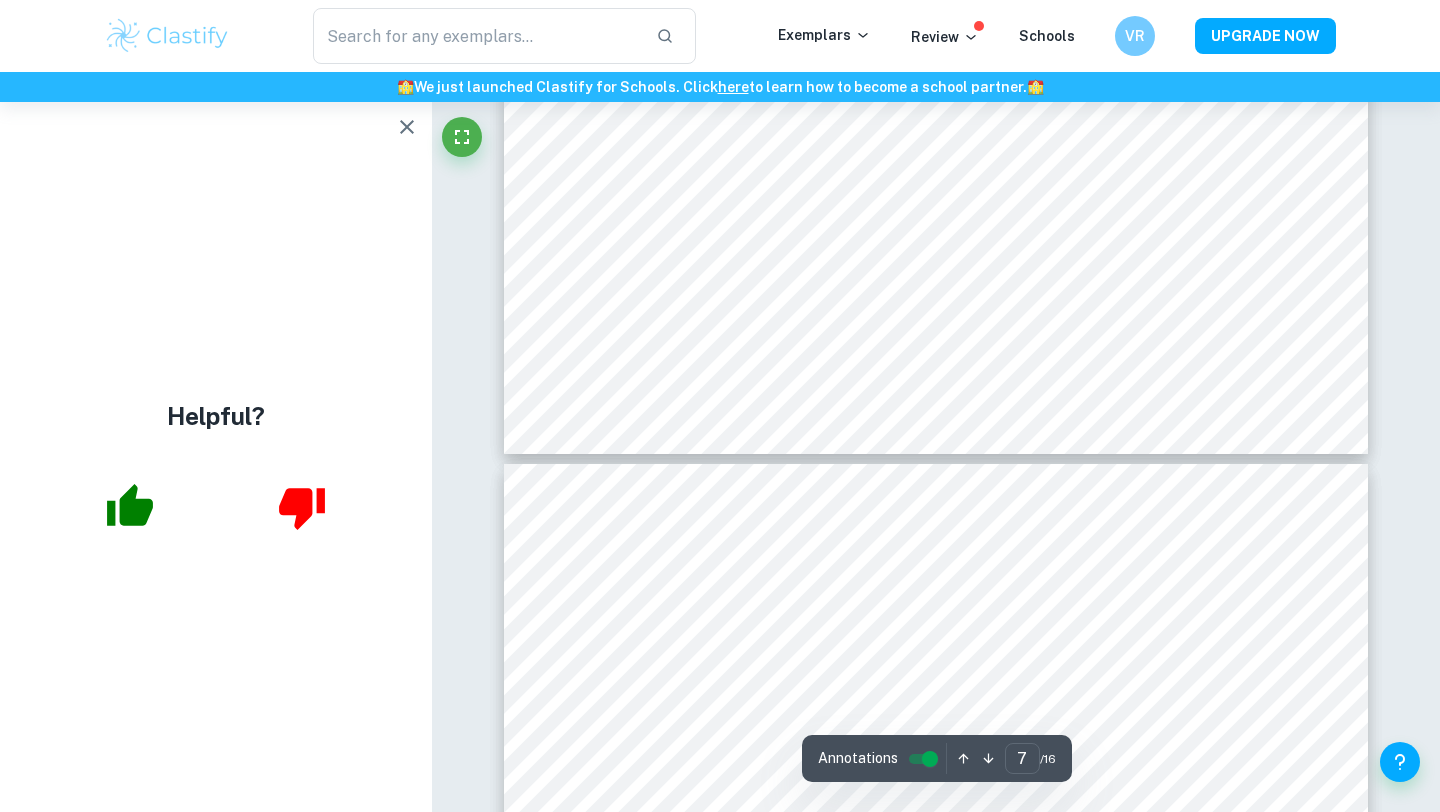 type on "8" 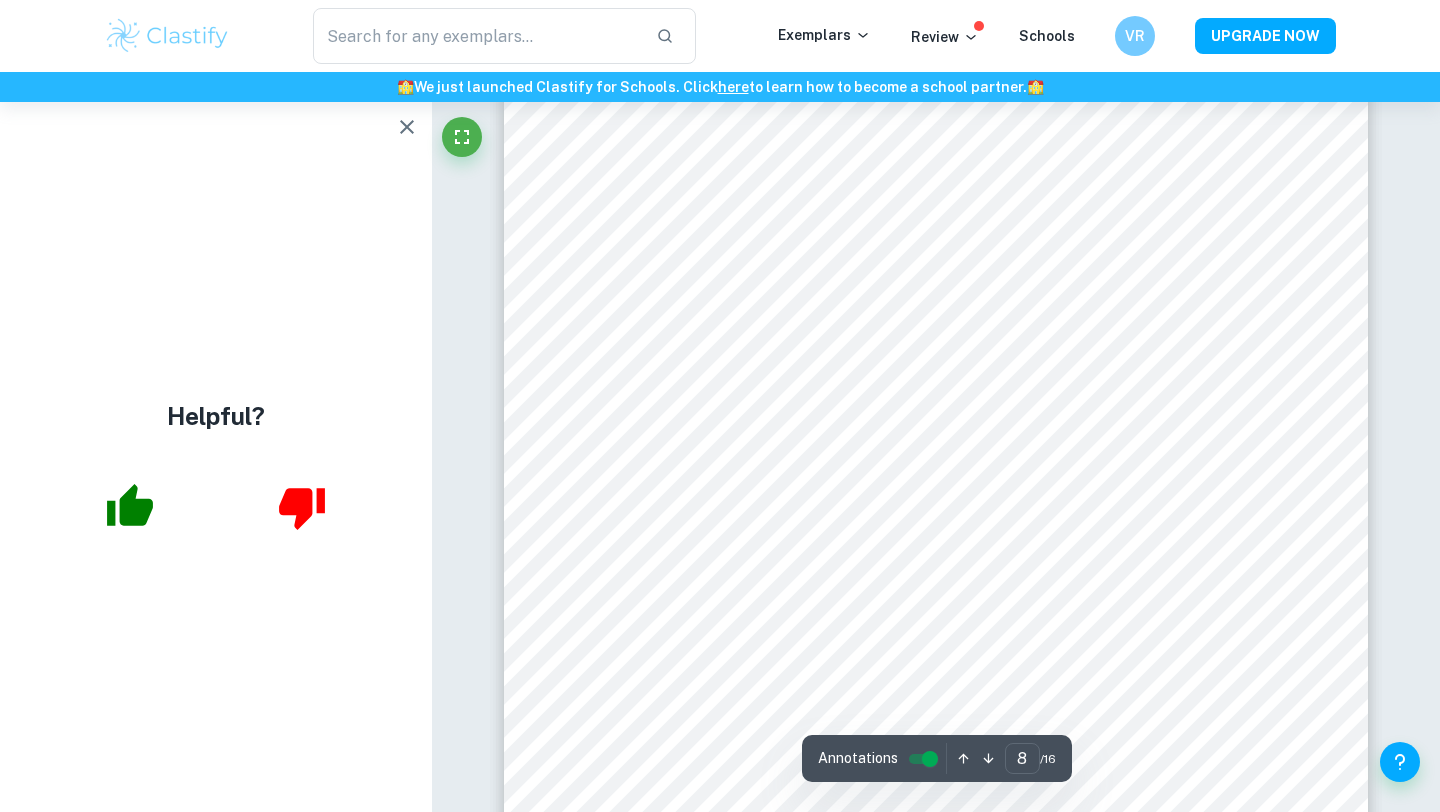 scroll, scrollTop: 9374, scrollLeft: 0, axis: vertical 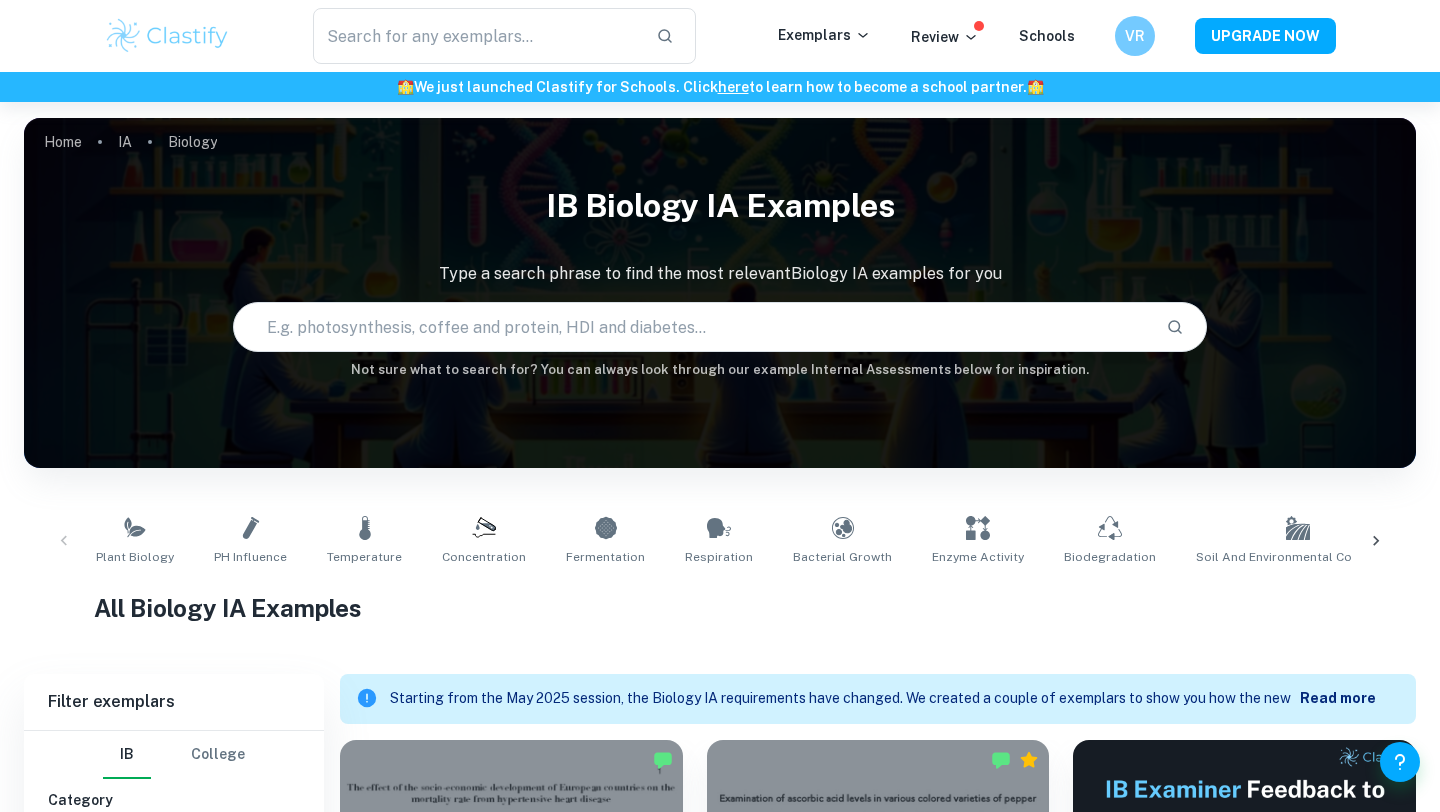 click at bounding box center [692, 327] 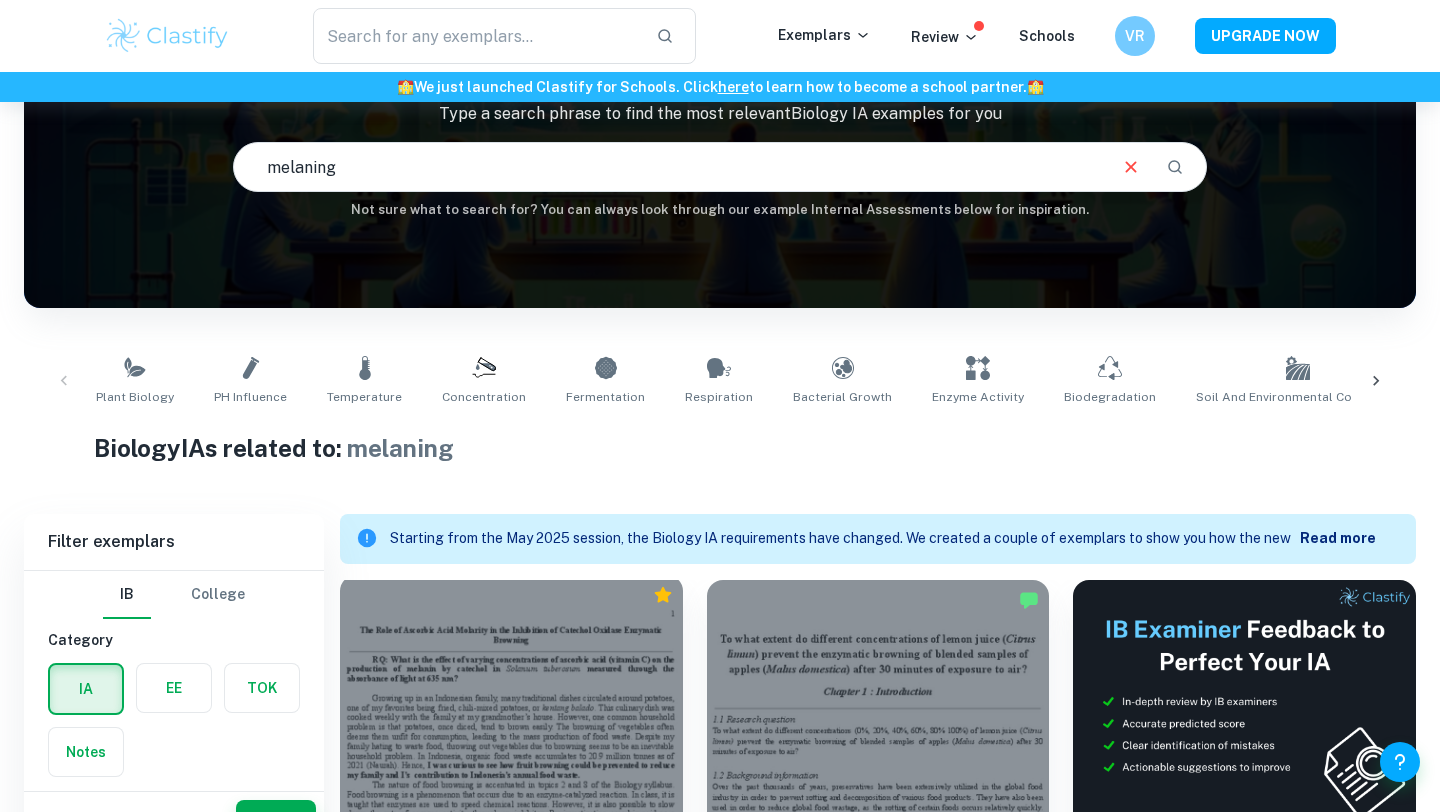 scroll, scrollTop: 54, scrollLeft: 0, axis: vertical 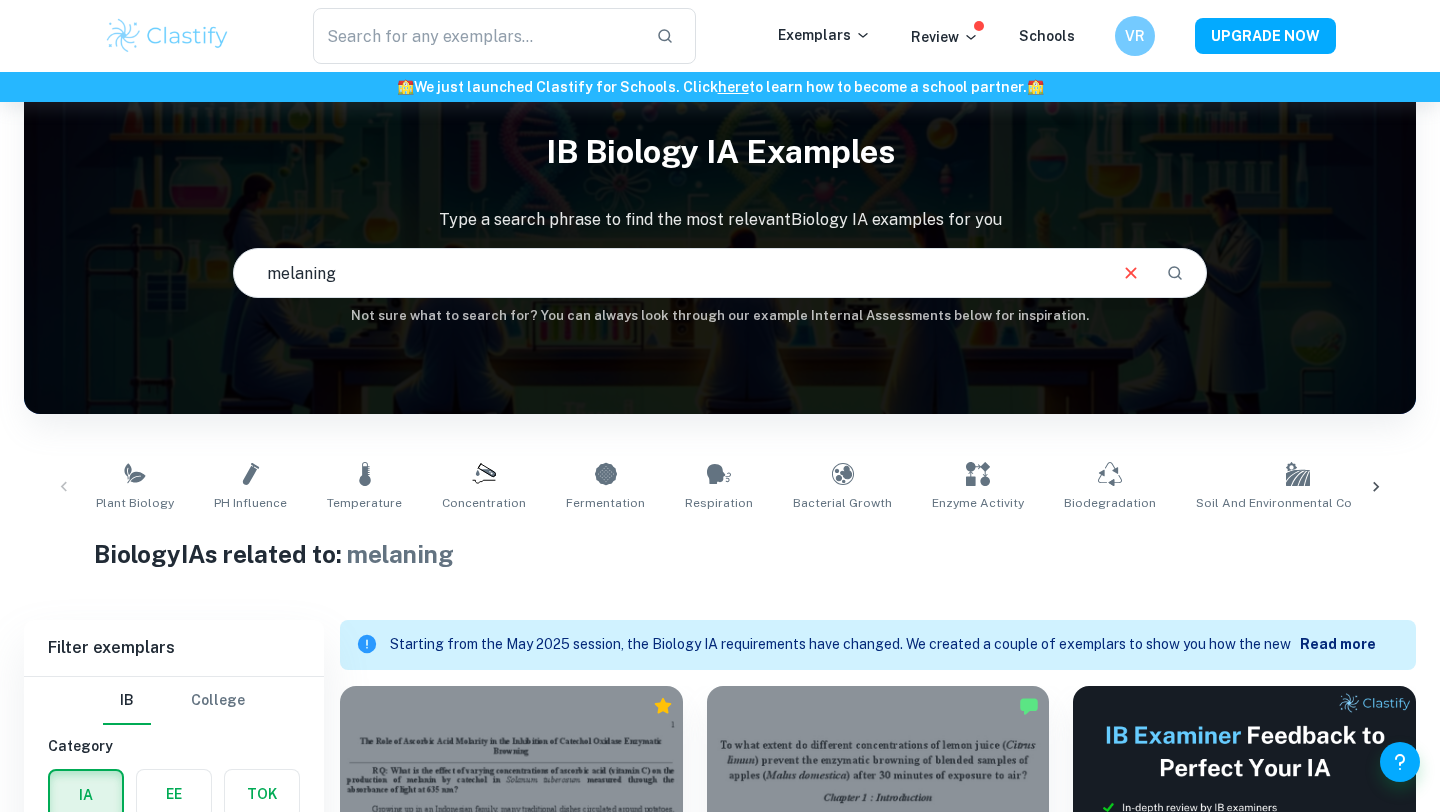 click on "melaning" at bounding box center (669, 273) 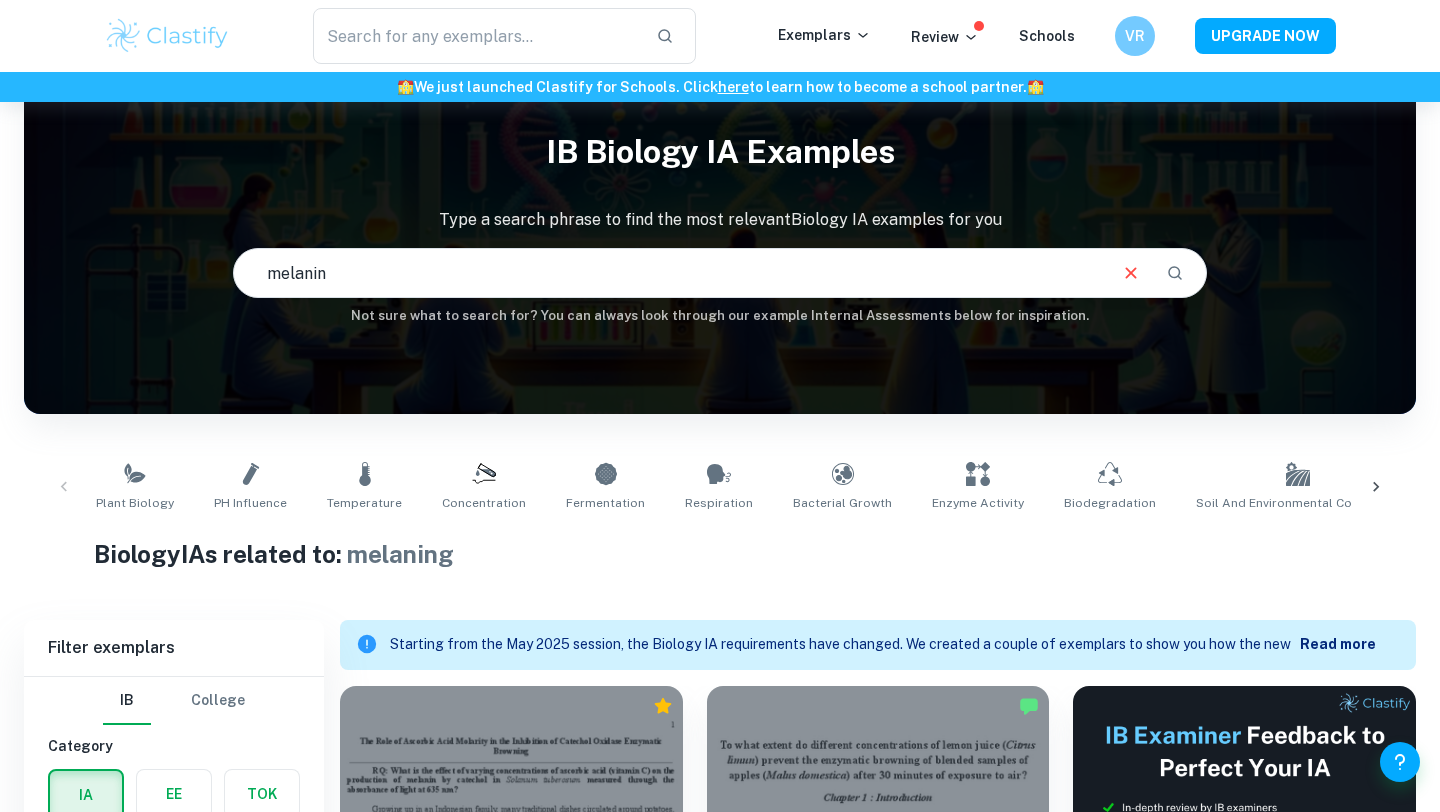type on "melanin" 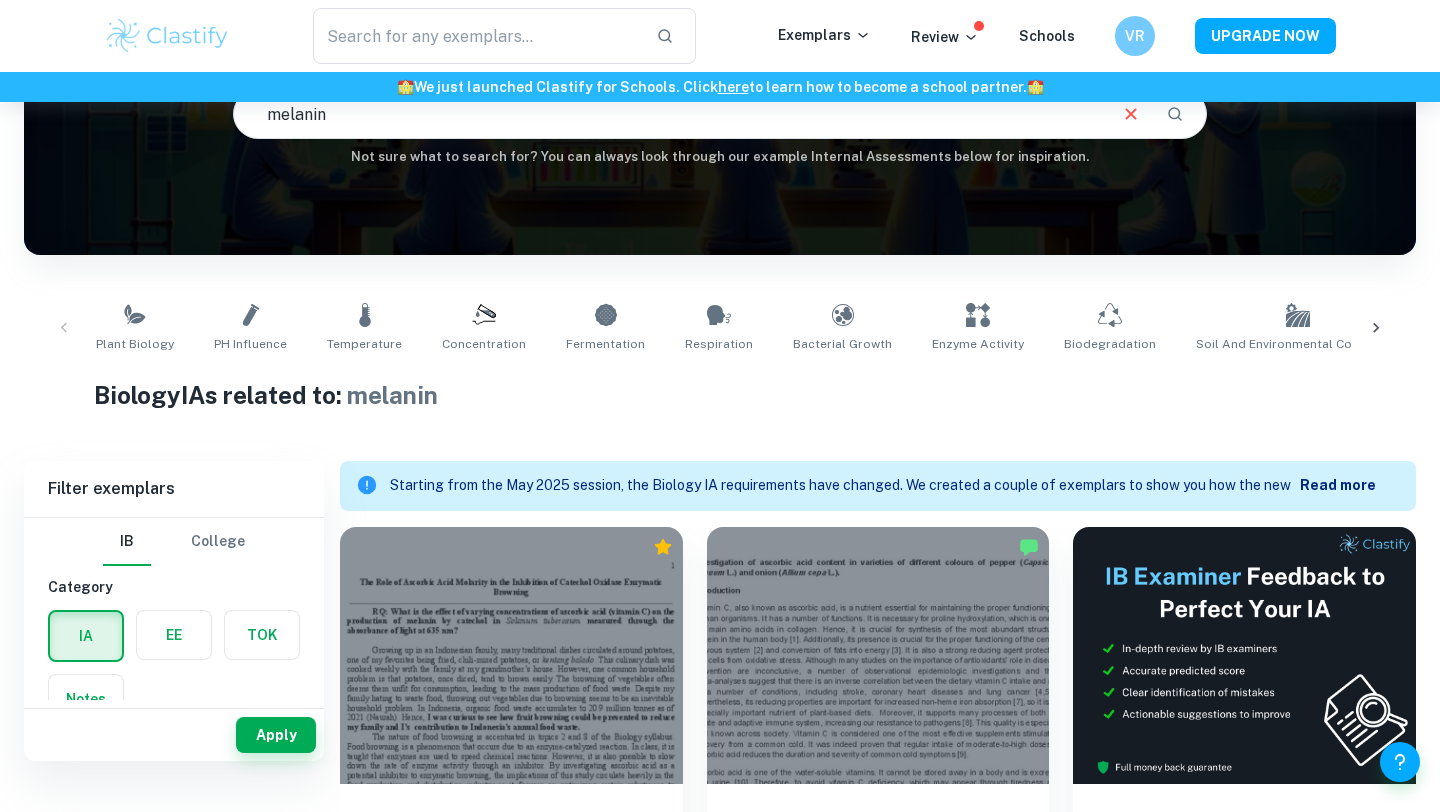 scroll, scrollTop: 119, scrollLeft: 0, axis: vertical 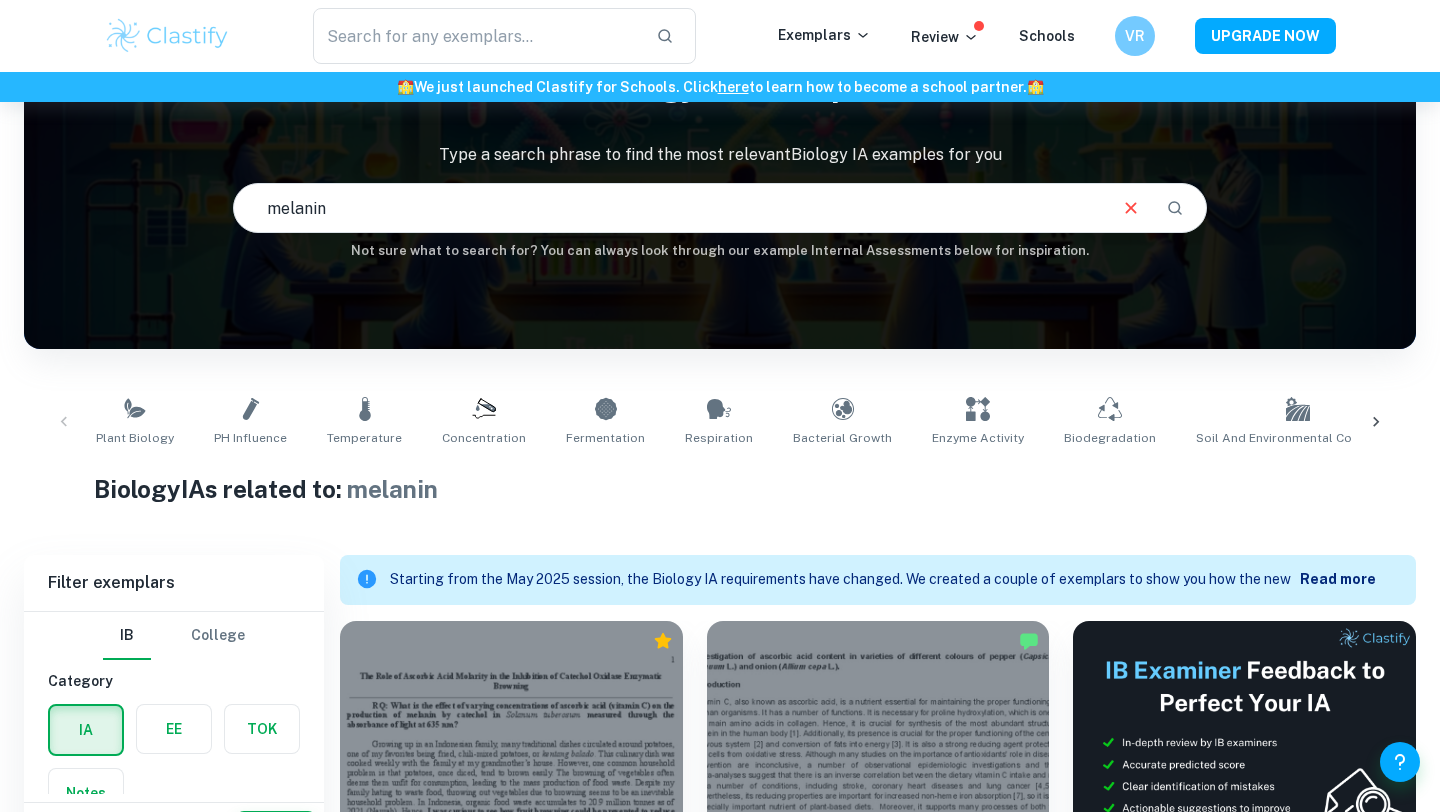 click on "melanin" at bounding box center [669, 208] 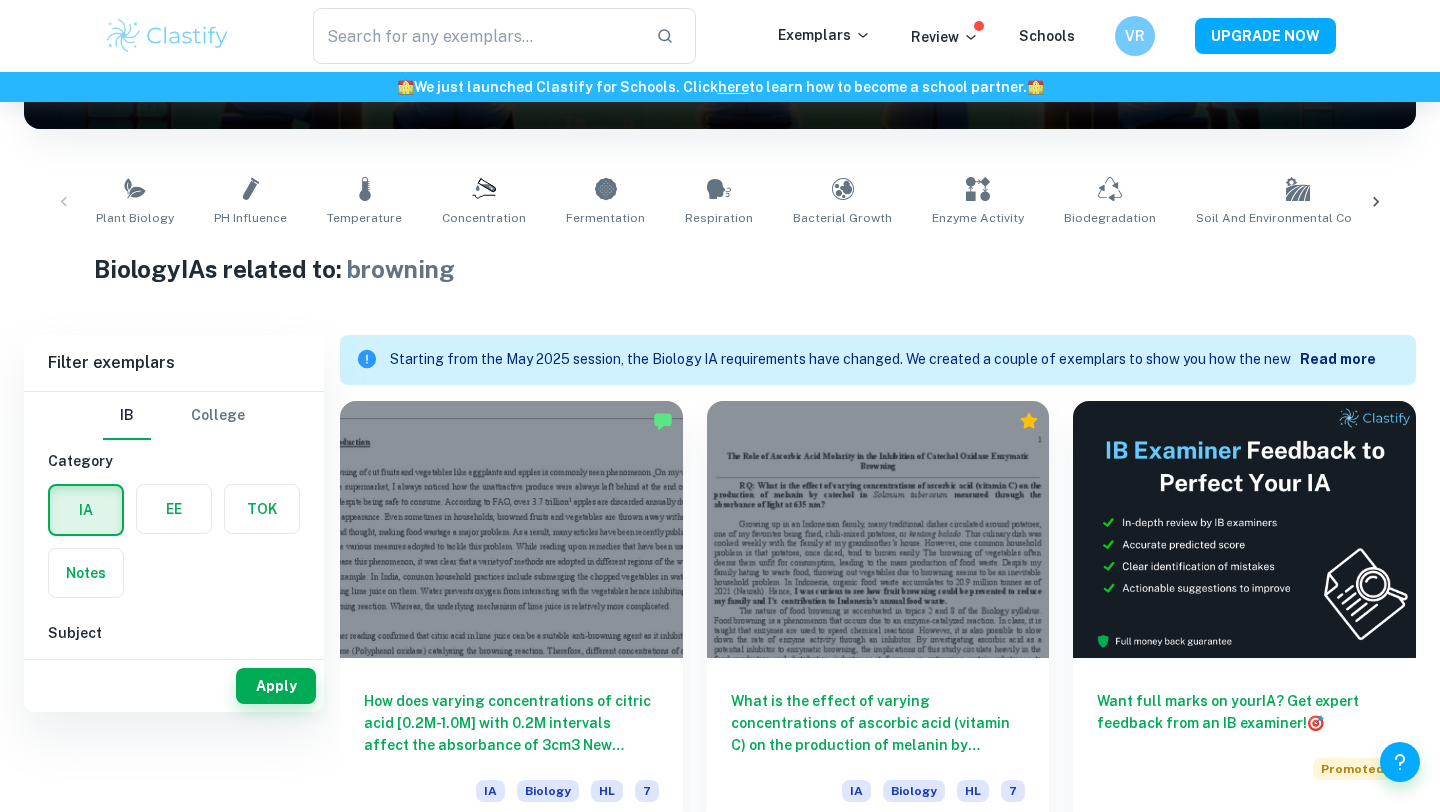 scroll, scrollTop: 207, scrollLeft: 0, axis: vertical 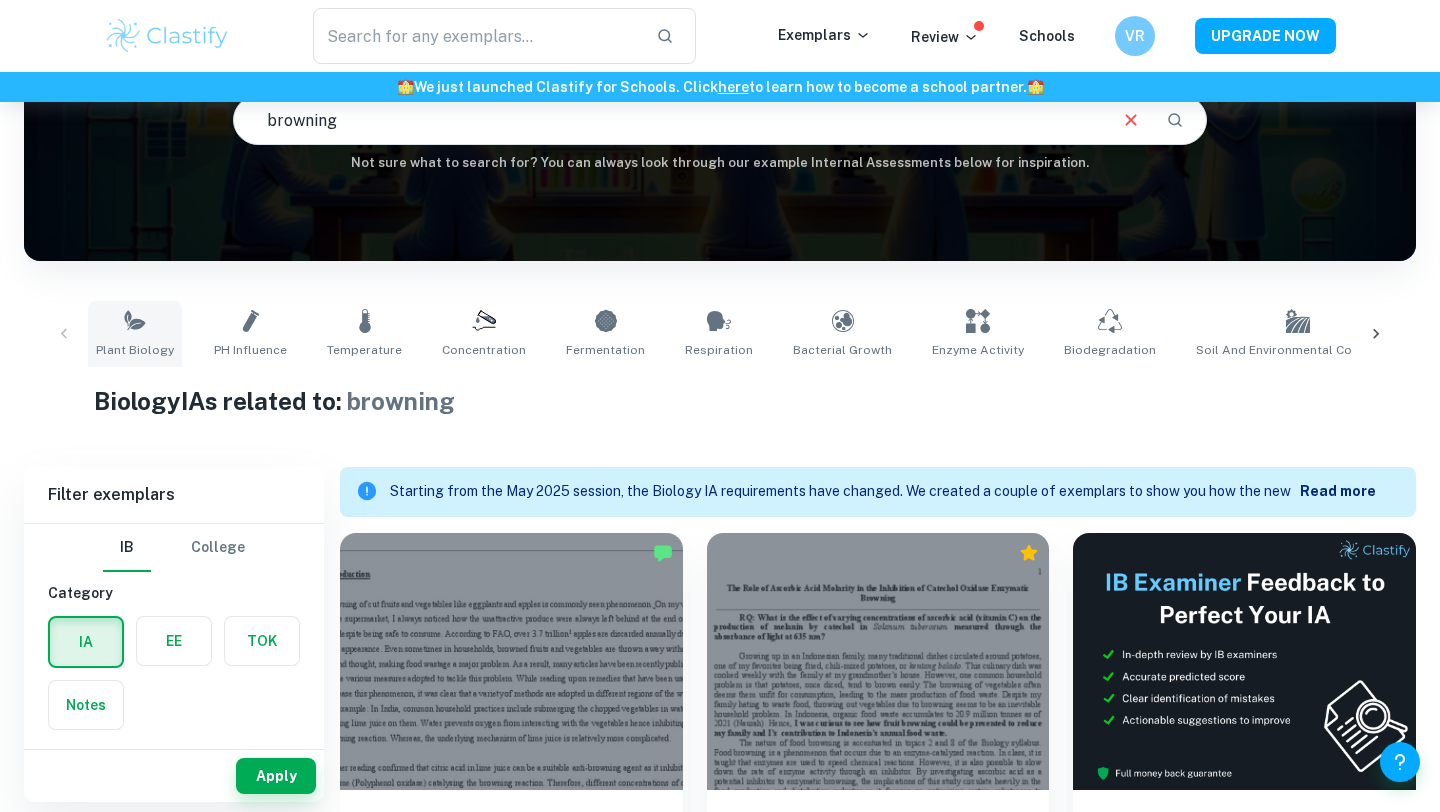 click on "Plant Biology" at bounding box center (135, 334) 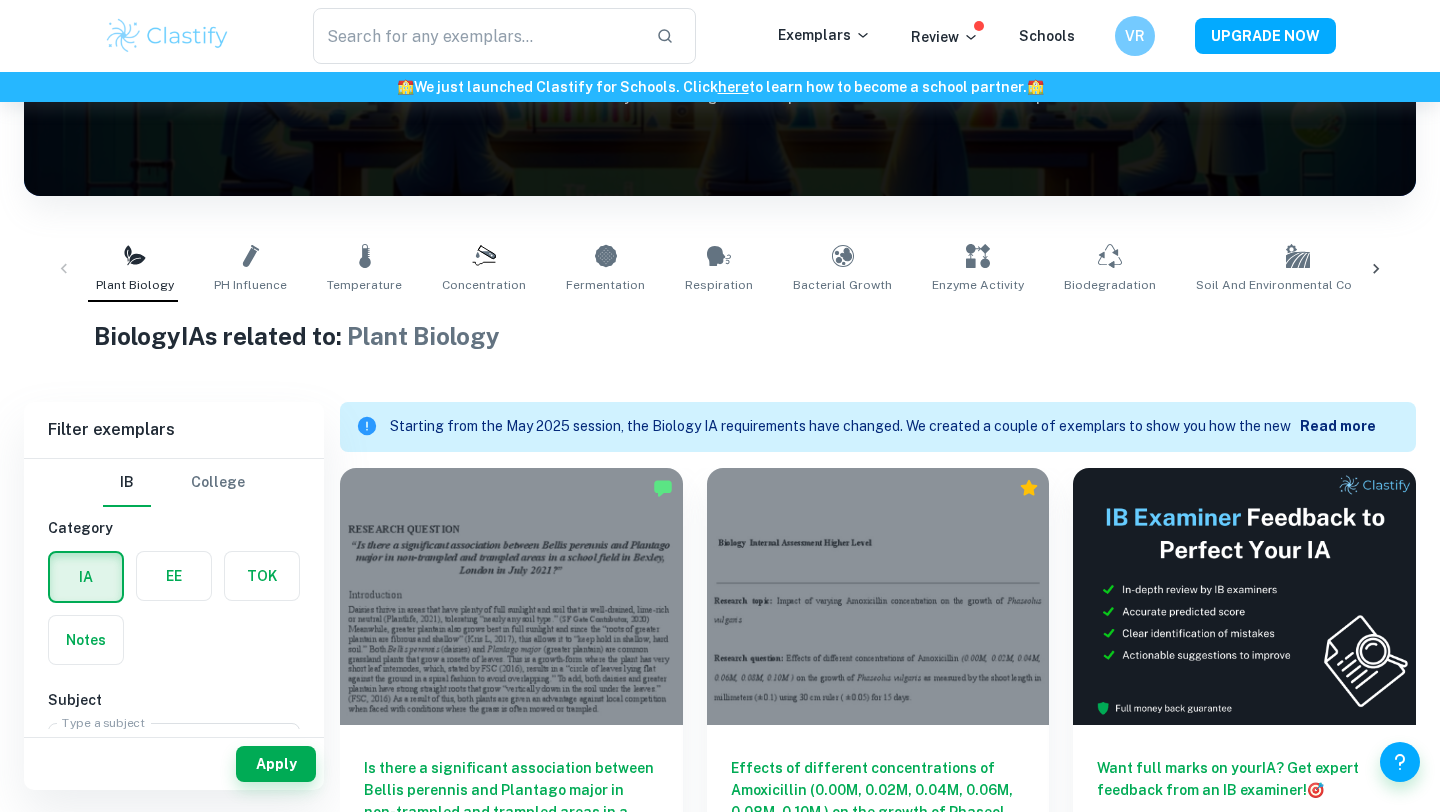 scroll, scrollTop: 249, scrollLeft: 0, axis: vertical 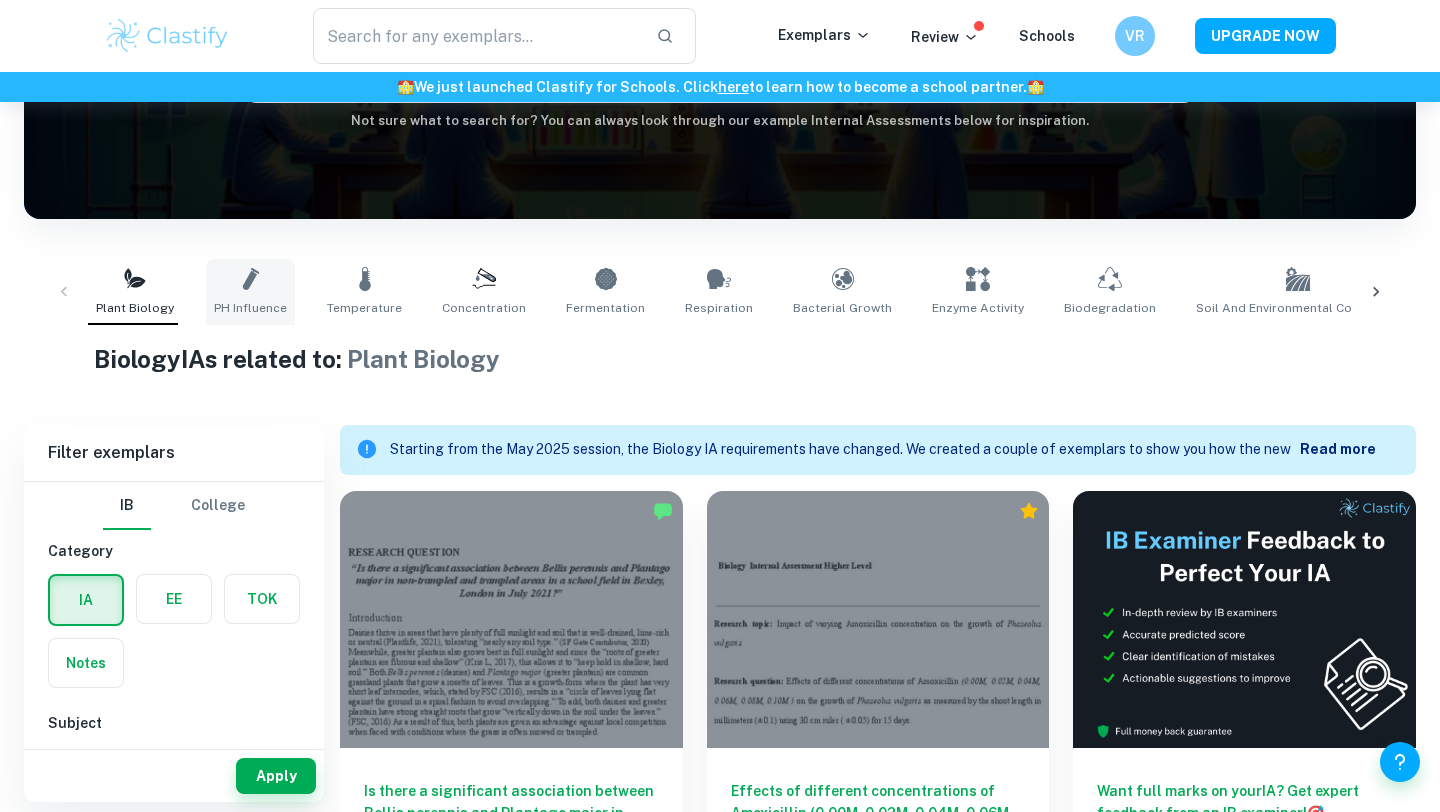 click 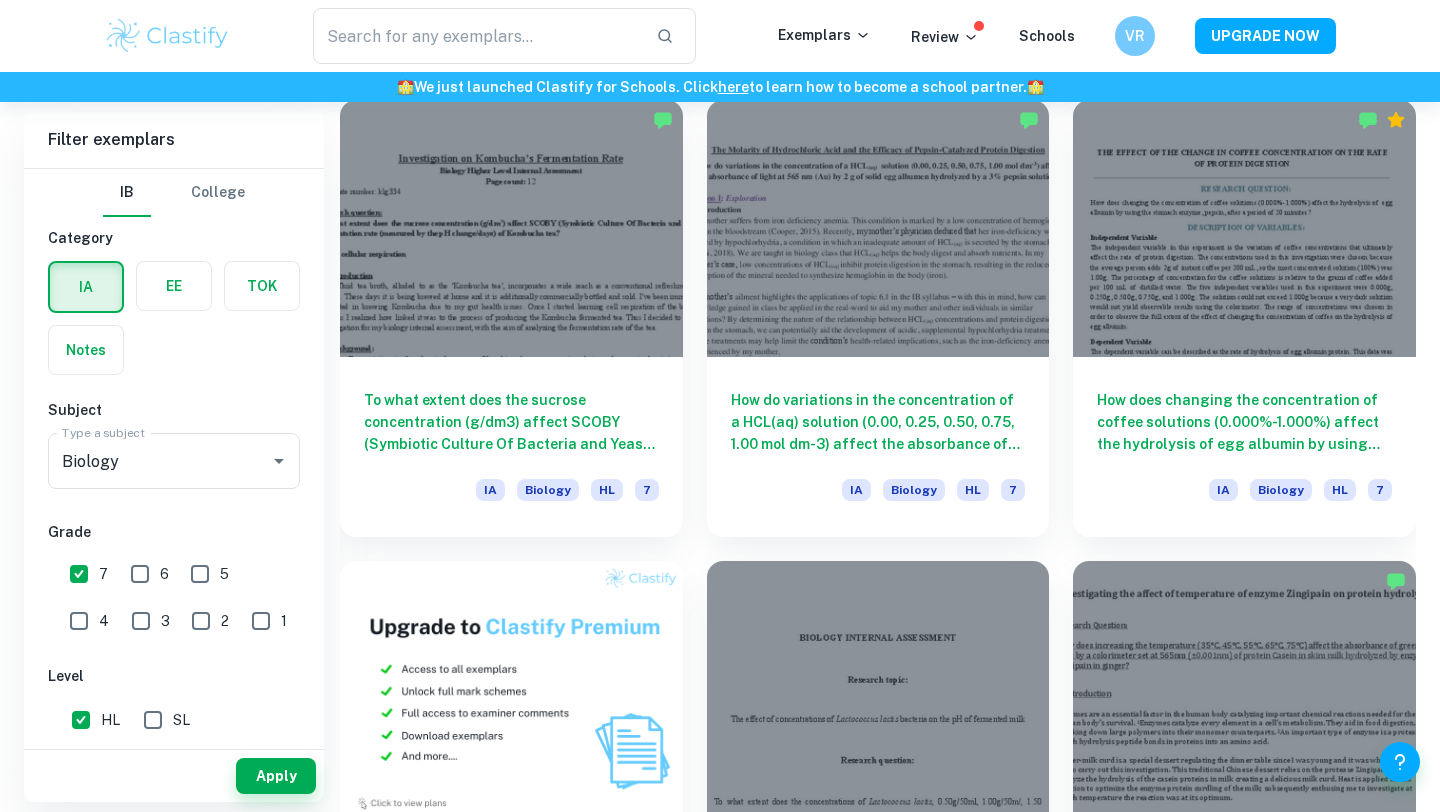 scroll, scrollTop: 1103, scrollLeft: 0, axis: vertical 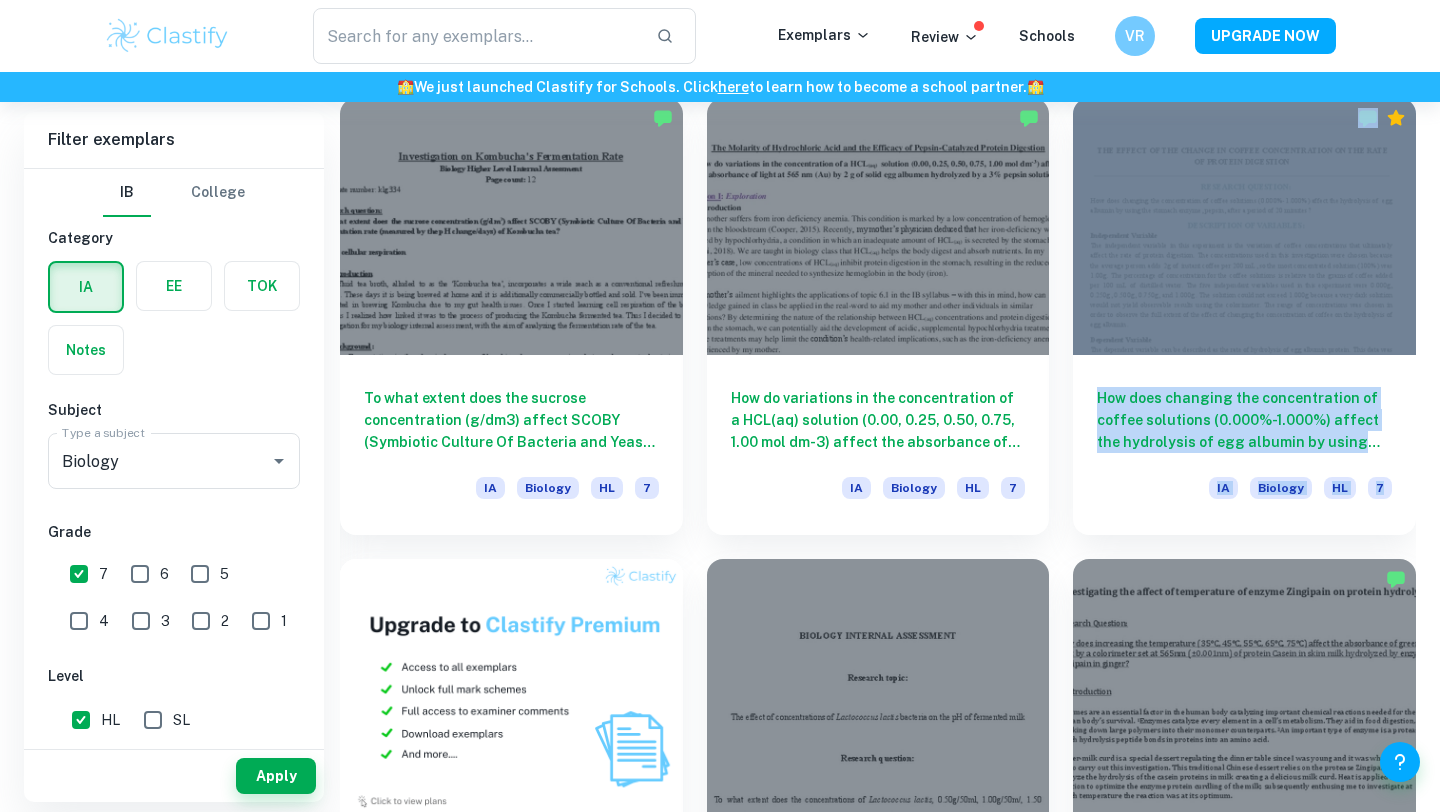 click on "How does changing the concentration of coffee solutions (0.000%-1.000%) affect the hydrolysis of  egg albumin by using the stomach enzyme, pepsin, after a period of 20 minutes?  IA Biology HL 7" at bounding box center (1232, 304) 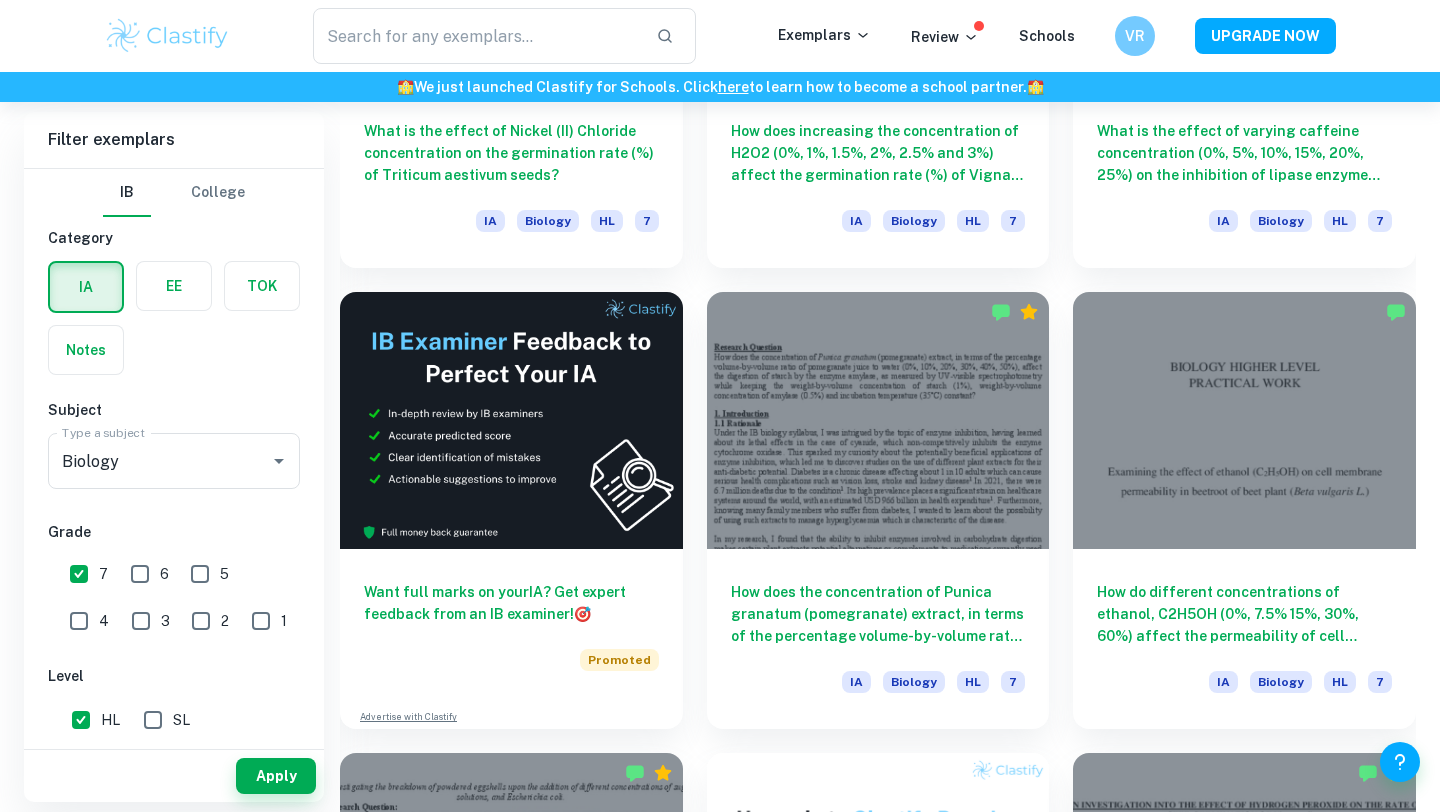 scroll, scrollTop: 3218, scrollLeft: 0, axis: vertical 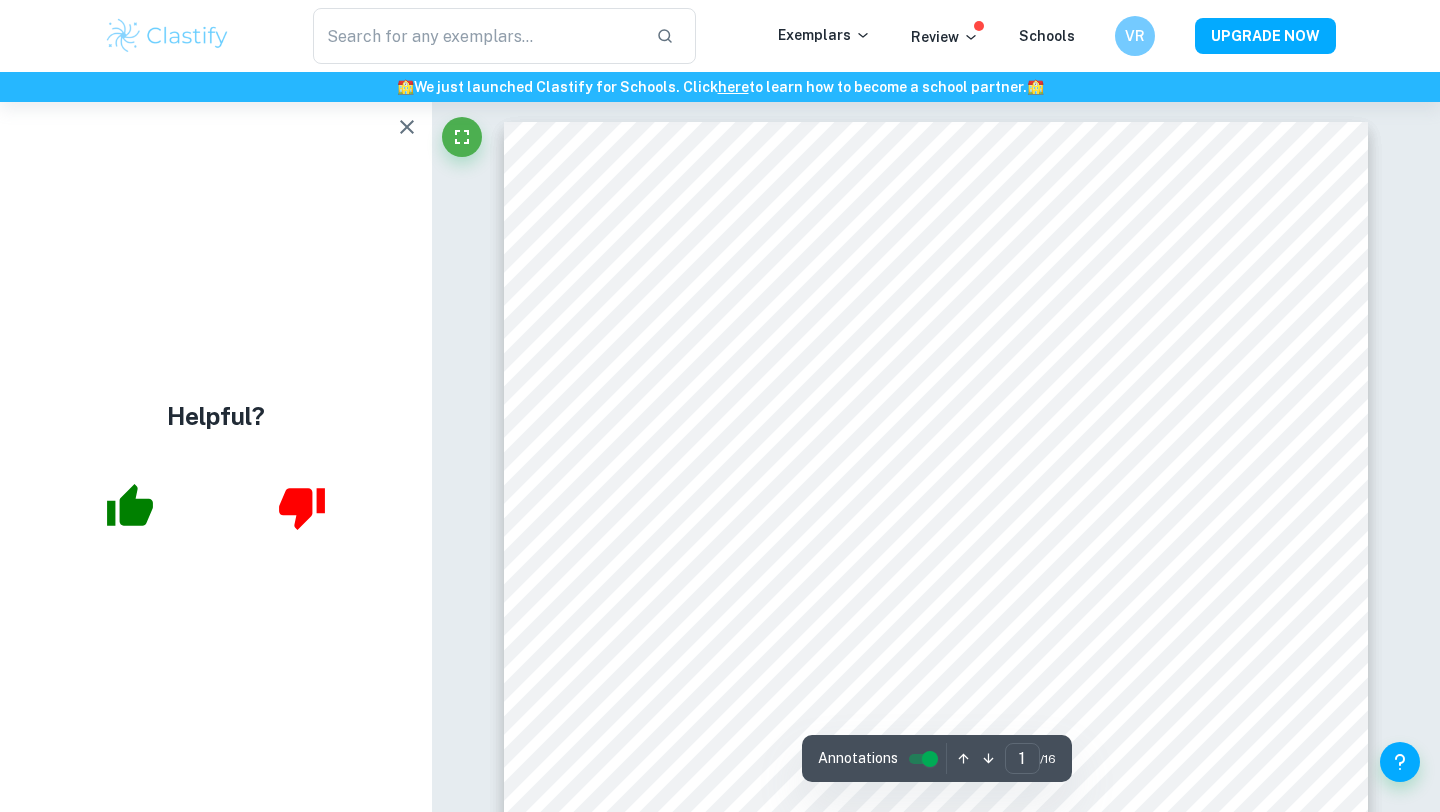 click 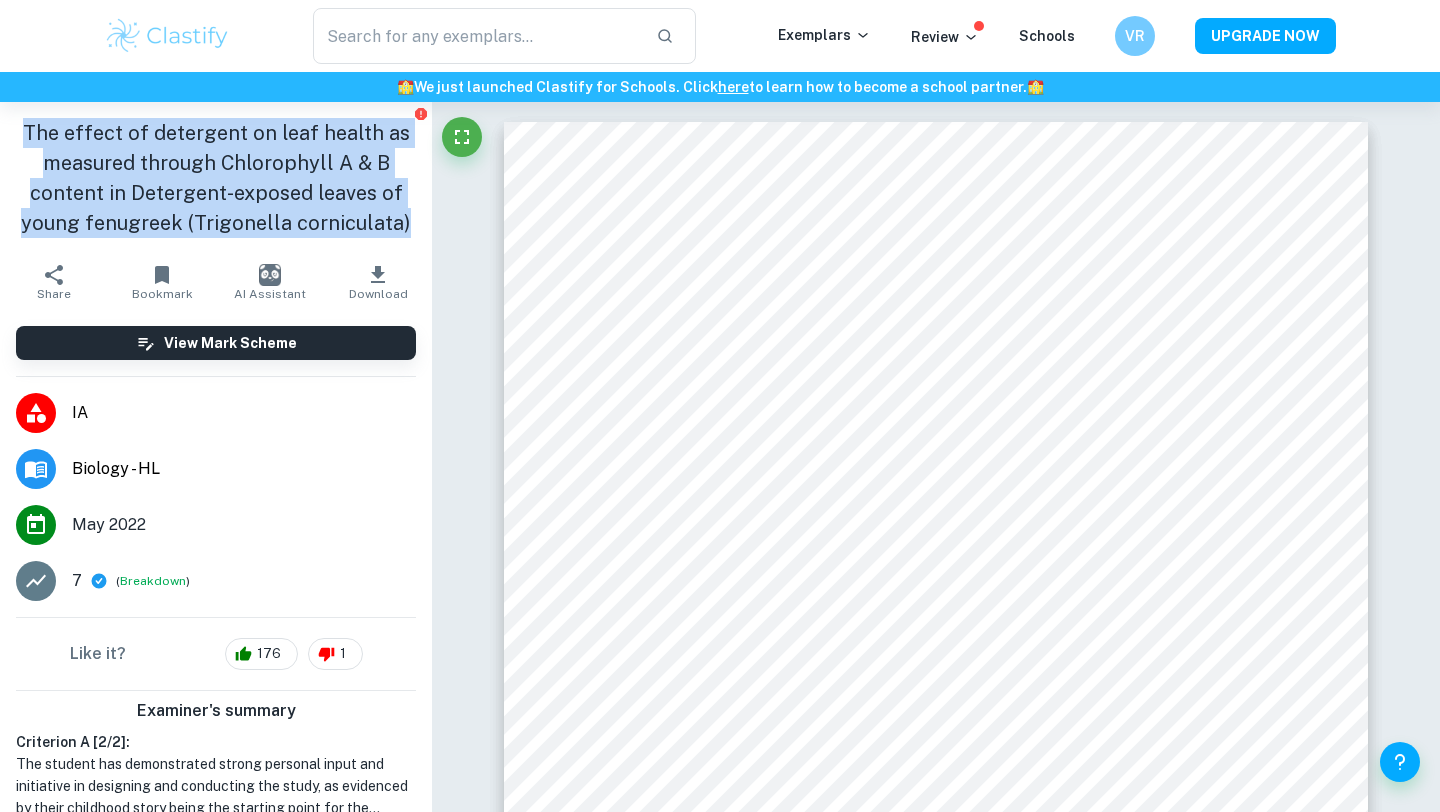 drag, startPoint x: 34, startPoint y: 131, endPoint x: 412, endPoint y: 211, distance: 386.37286 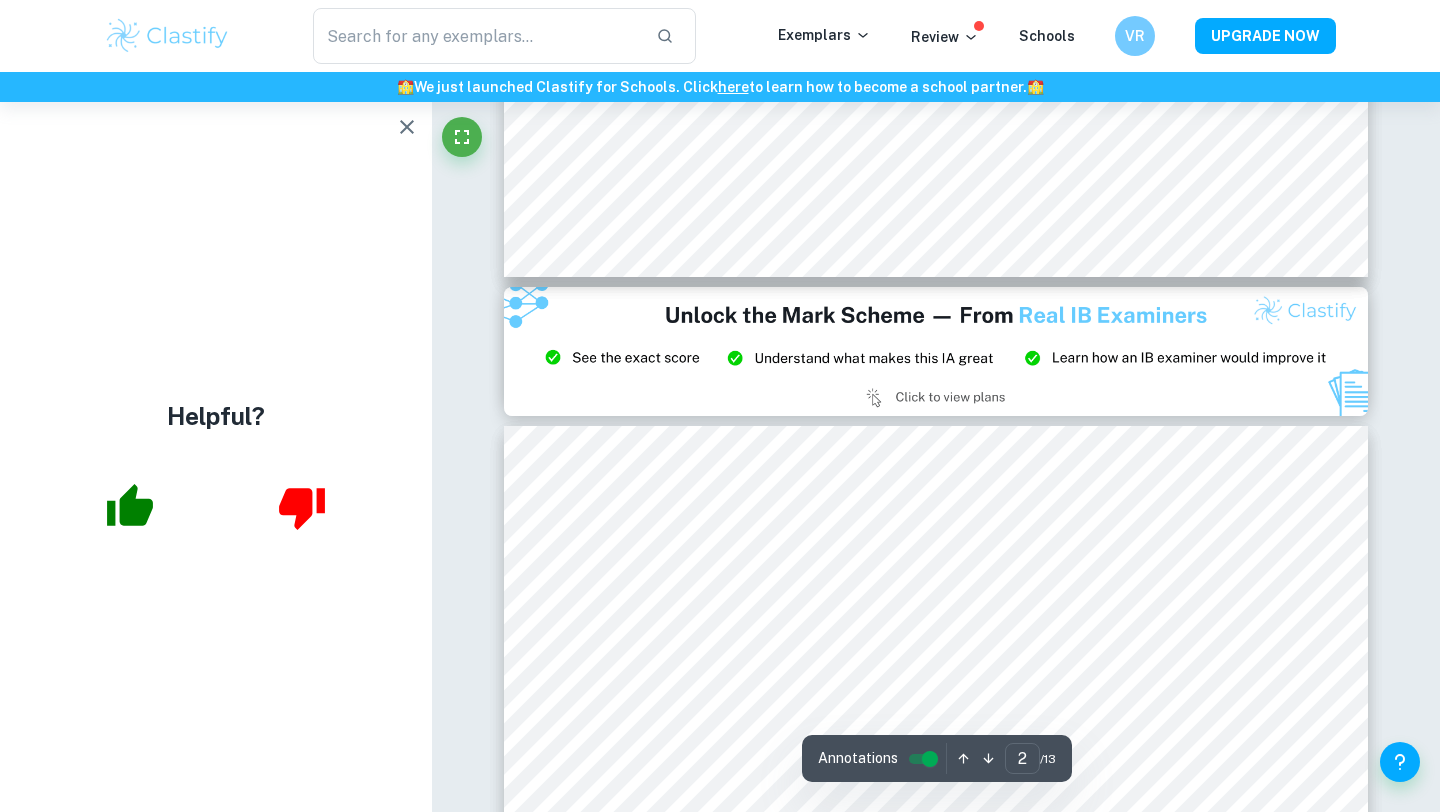 scroll, scrollTop: 1085, scrollLeft: 0, axis: vertical 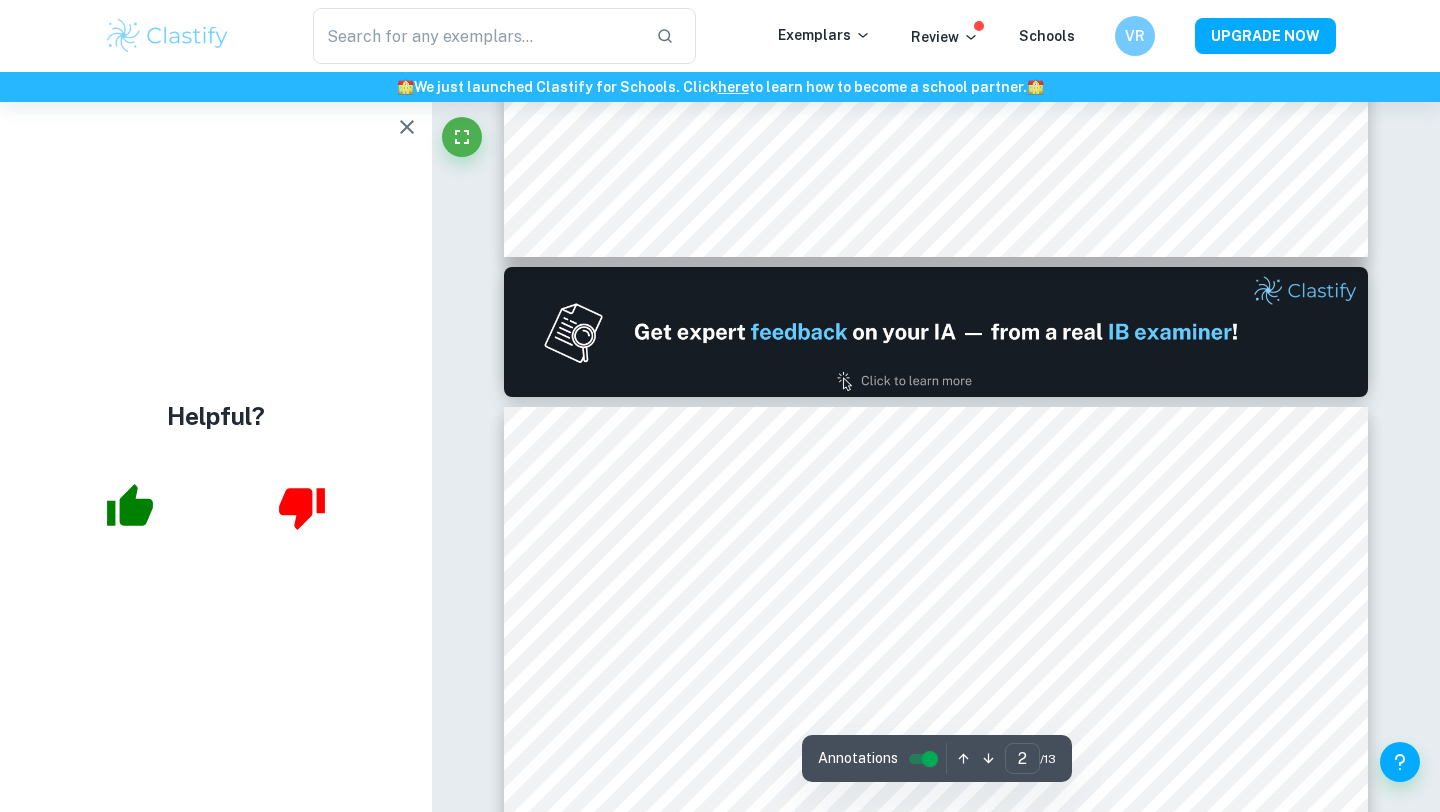 type on "1" 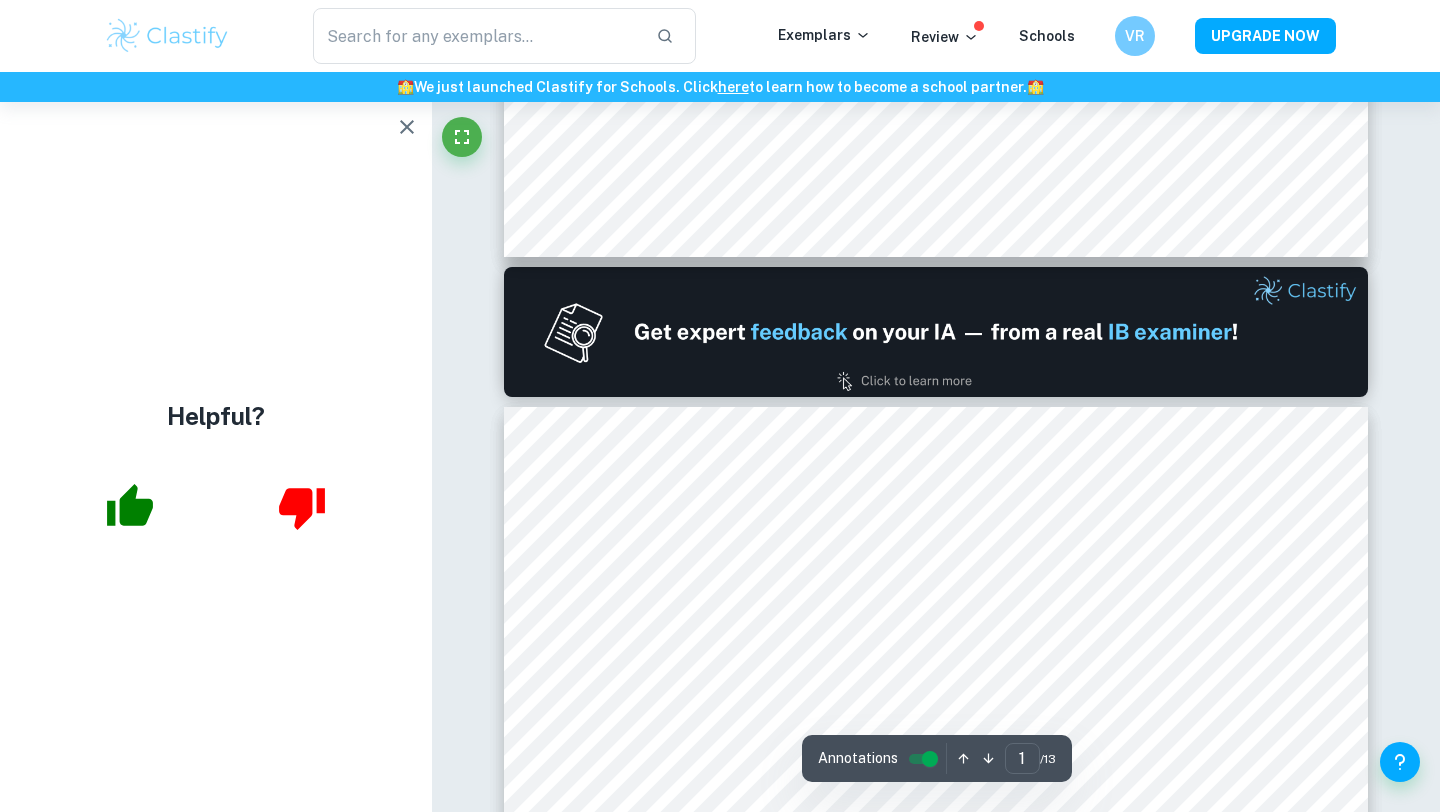 scroll, scrollTop: 0, scrollLeft: 0, axis: both 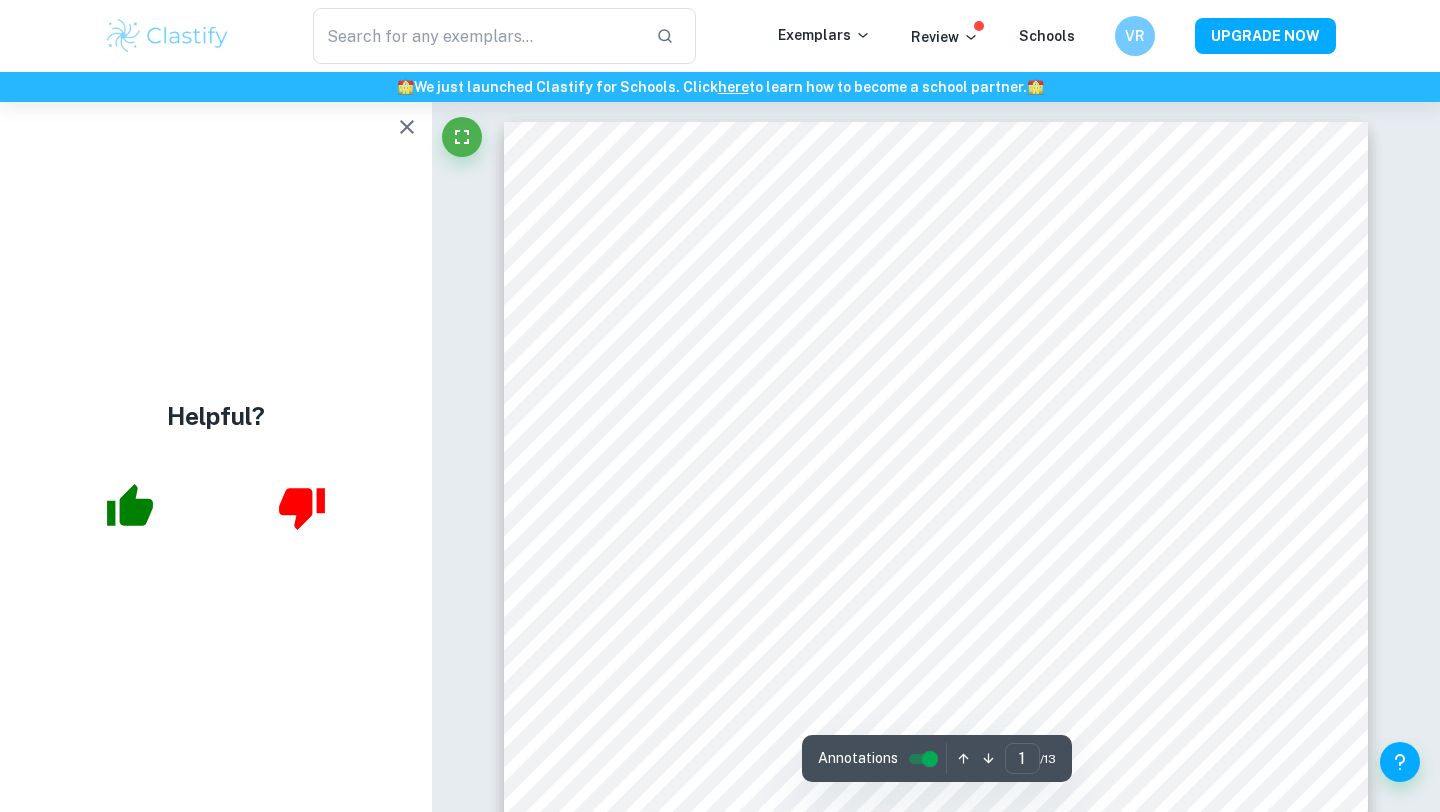 click 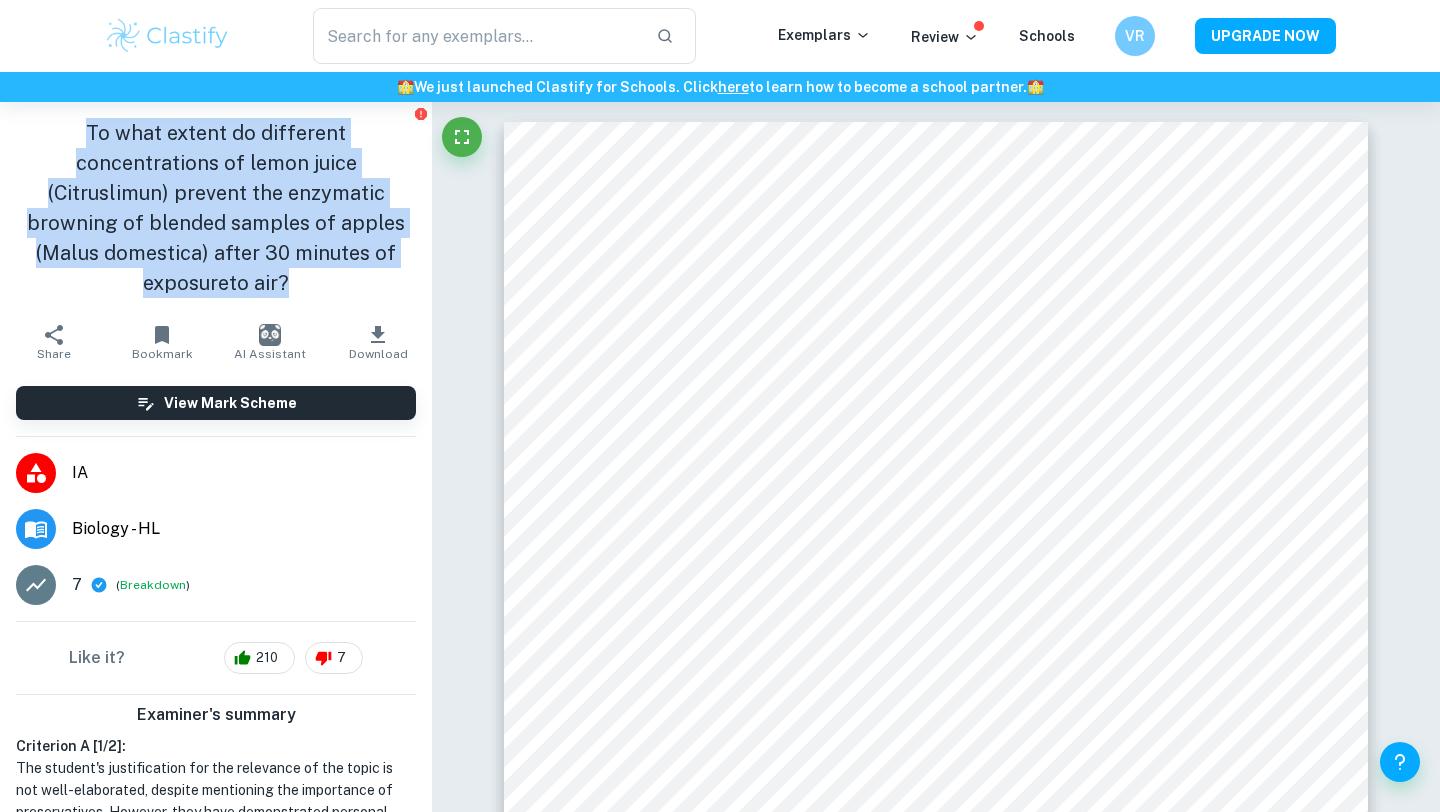 drag, startPoint x: 20, startPoint y: 131, endPoint x: 320, endPoint y: 253, distance: 323.858 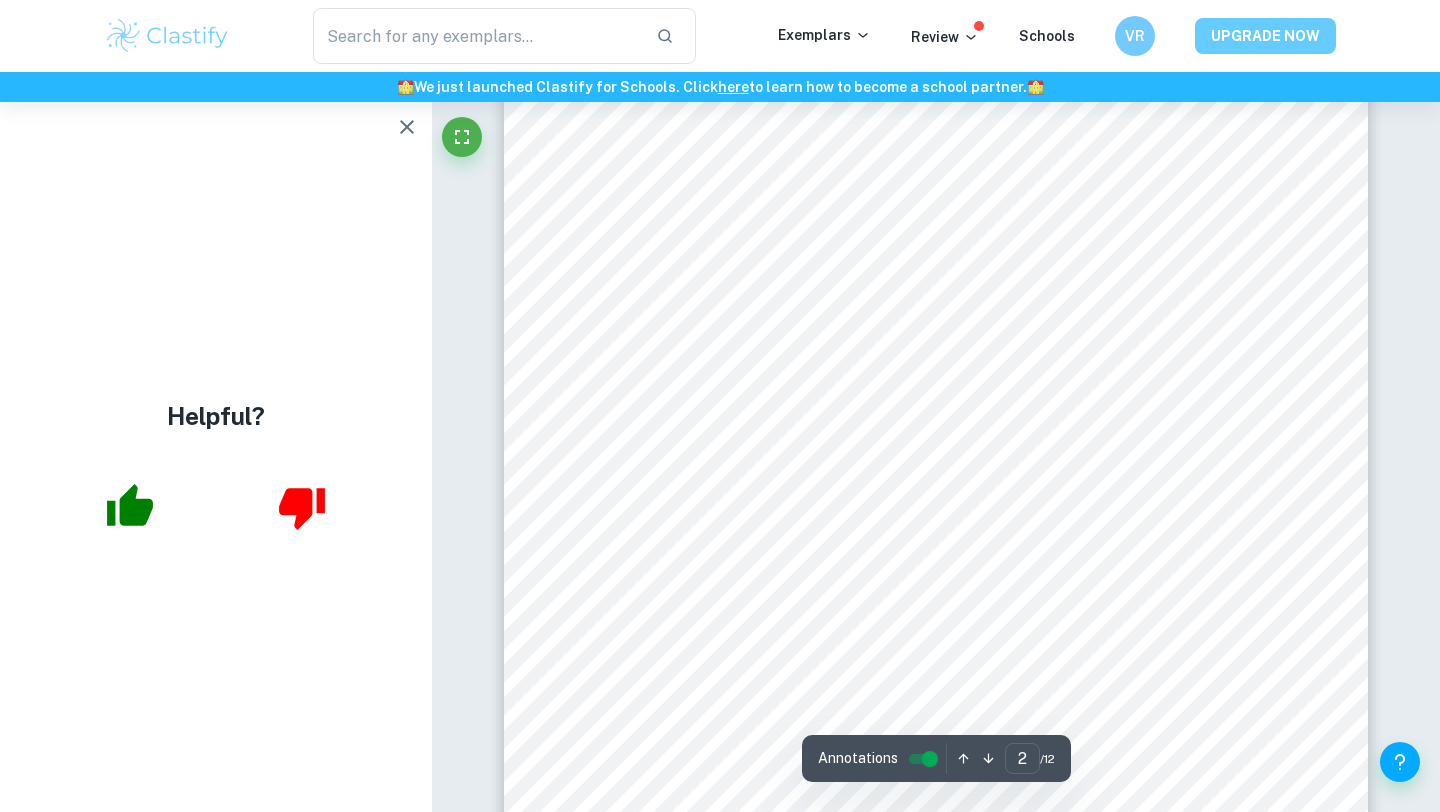 scroll, scrollTop: 502, scrollLeft: 0, axis: vertical 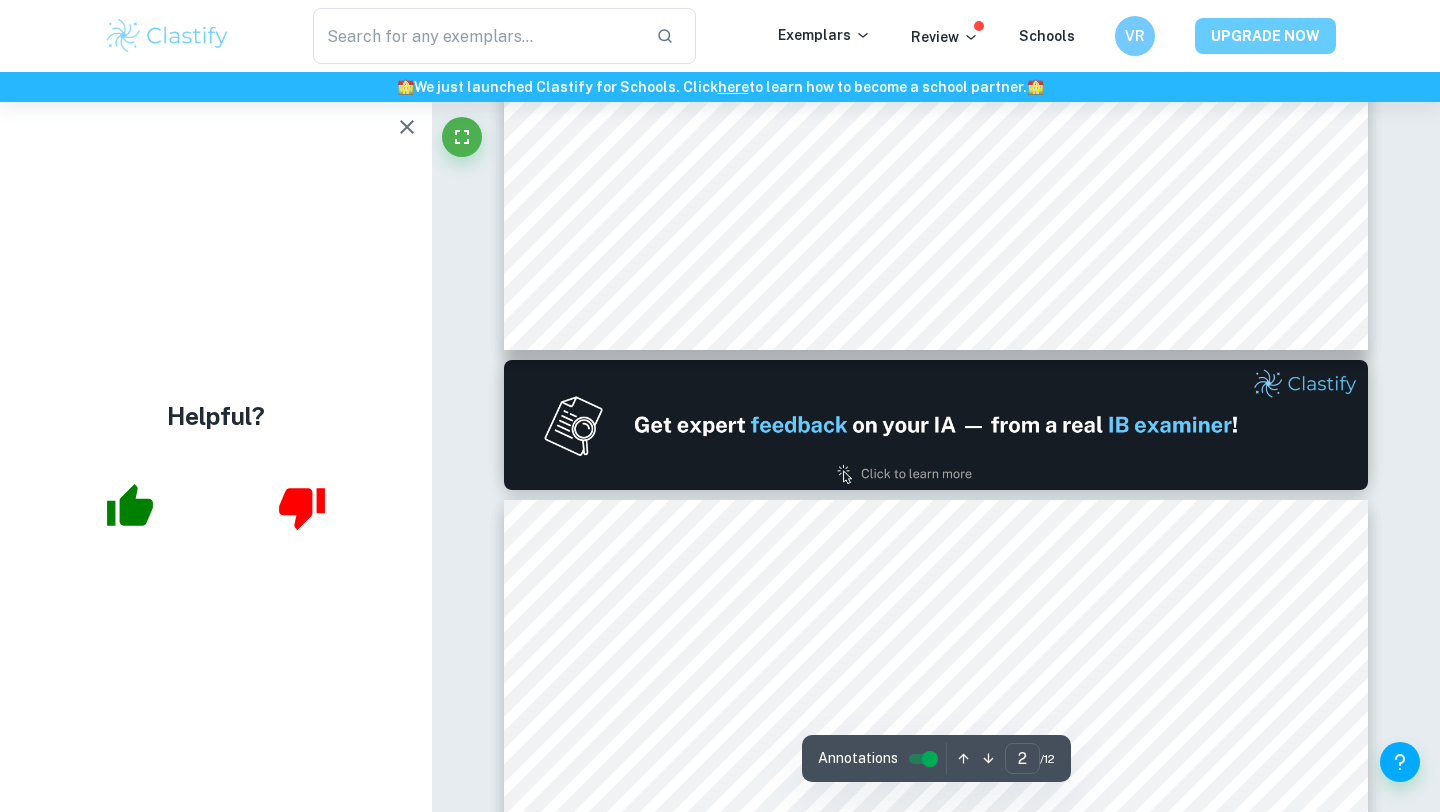 type on "1" 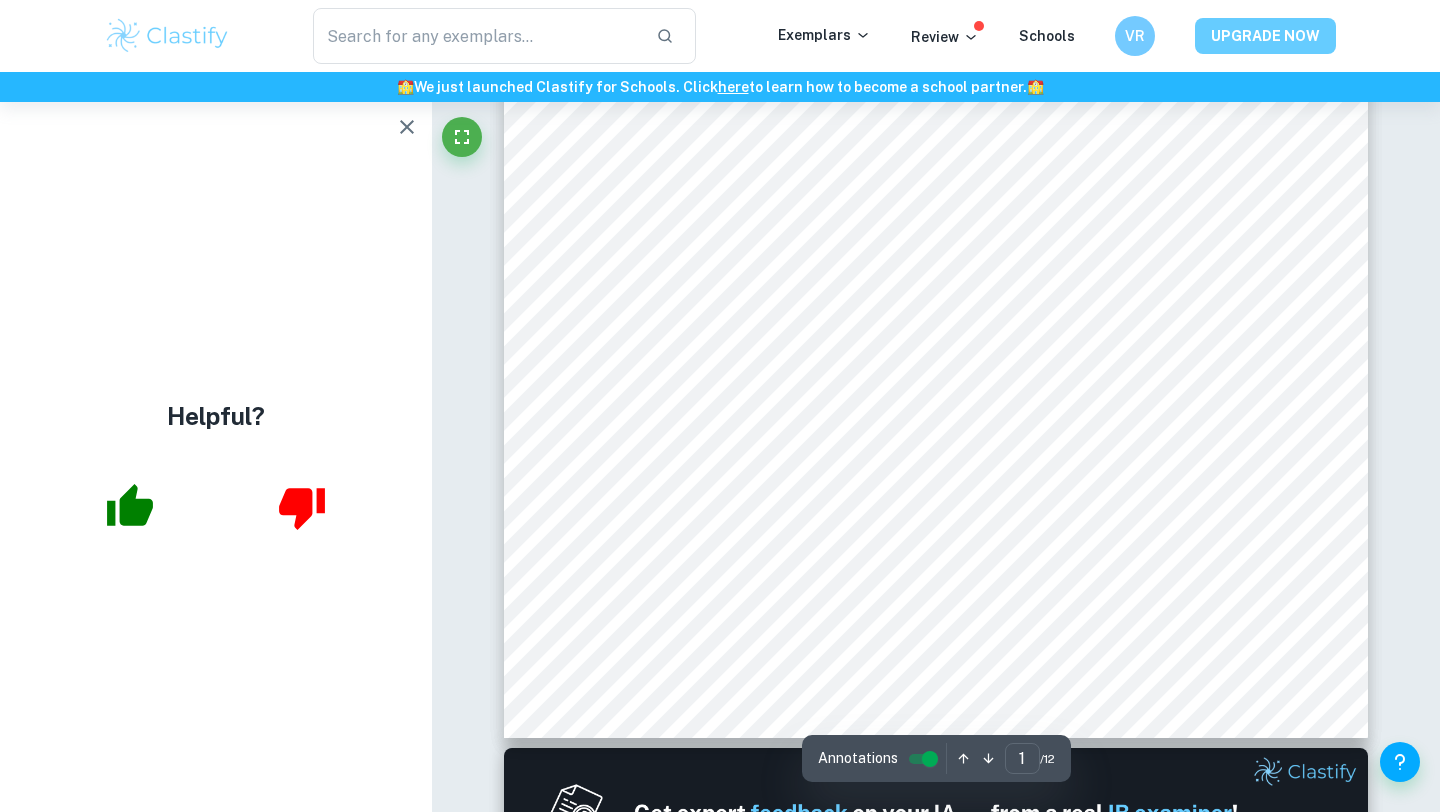 scroll, scrollTop: 0, scrollLeft: 0, axis: both 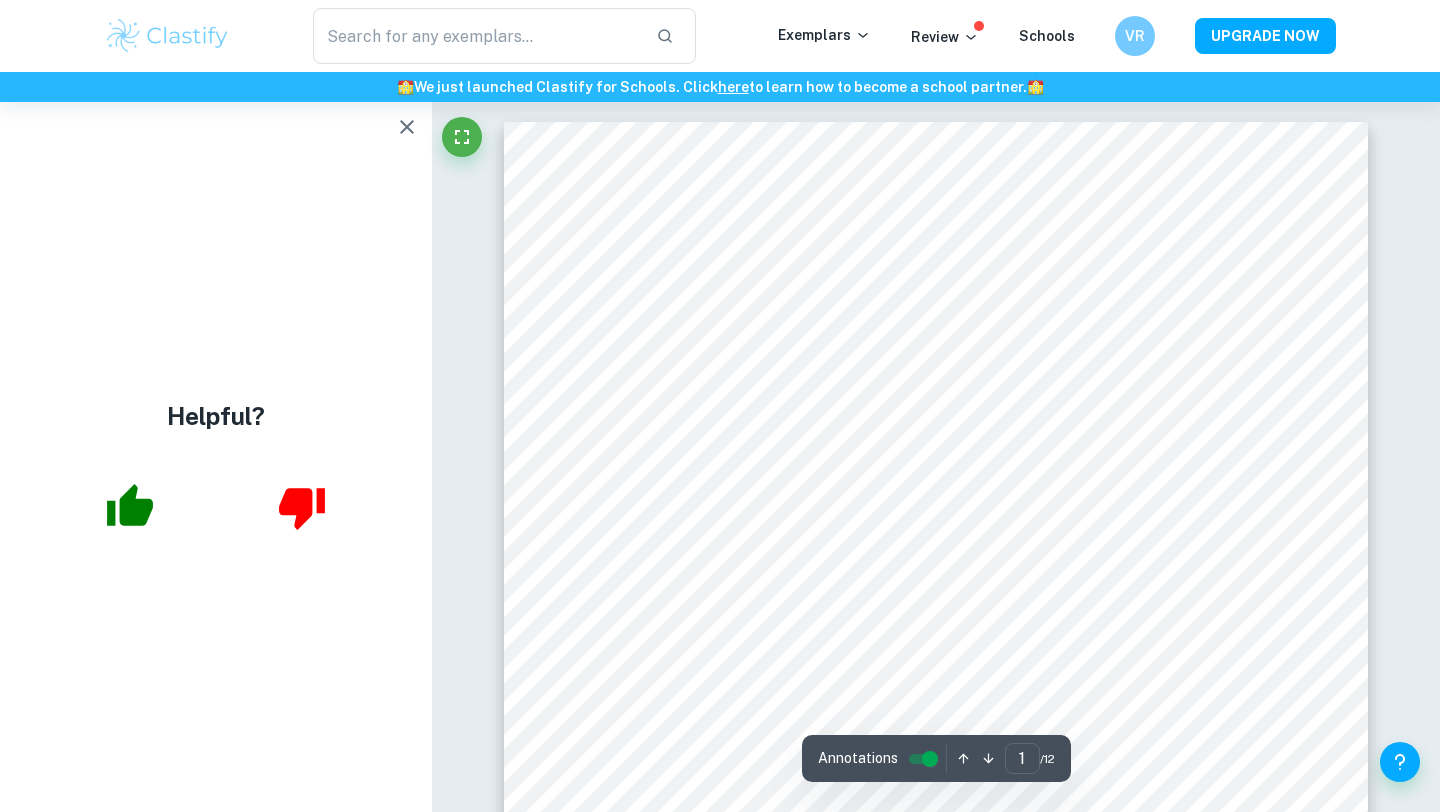 click 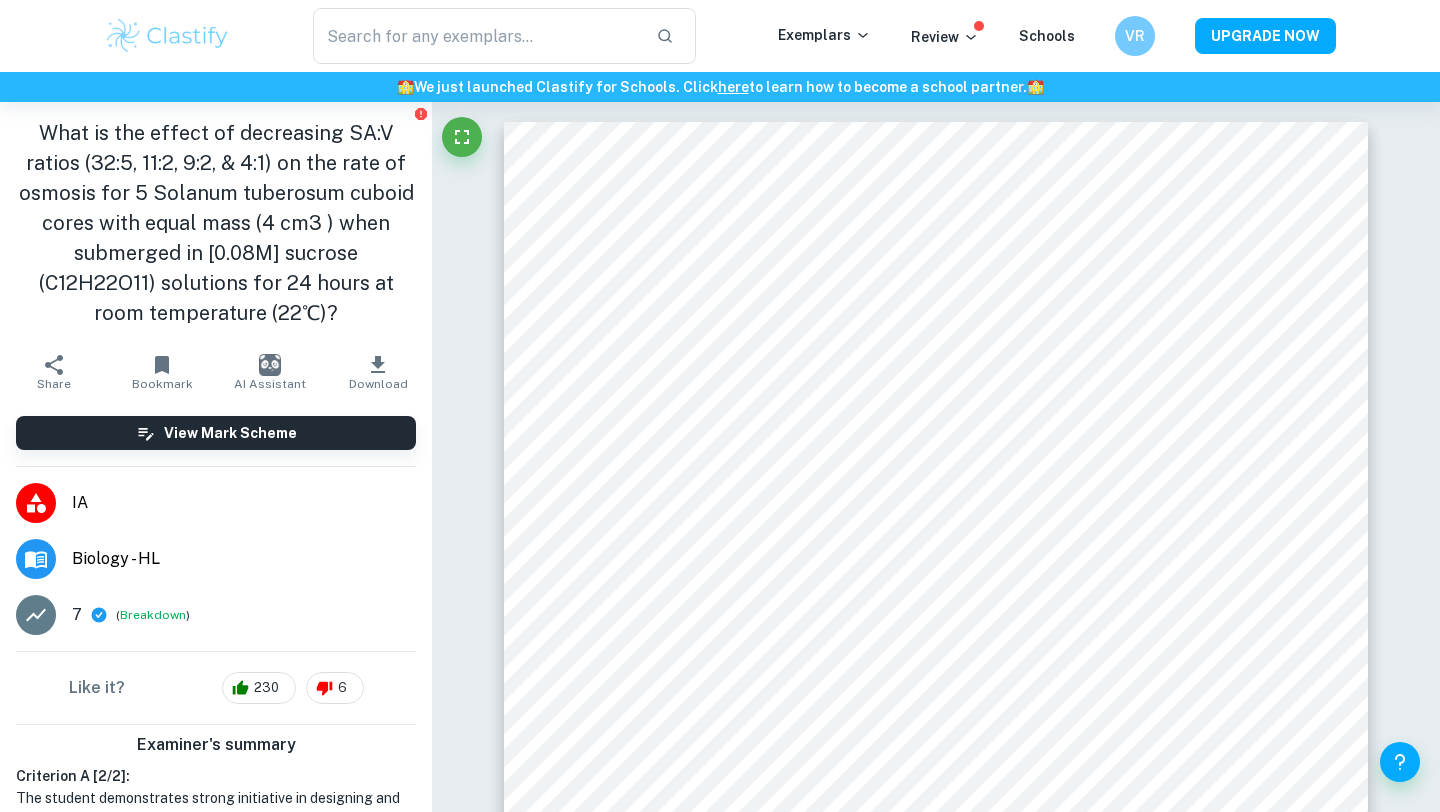 click on "What is the effect of decreasing SA:V ratios (32:5, 11:2, 9:2, & 4:1) on the rate of osmosis for 5 Solanum tuberosum cuboid cores with equal mass (4 cm3 ) when submerged in [0.08M] sucrose (C12H22O11) solutions for 24 hours at room temperature (22℃)?" at bounding box center [216, 223] 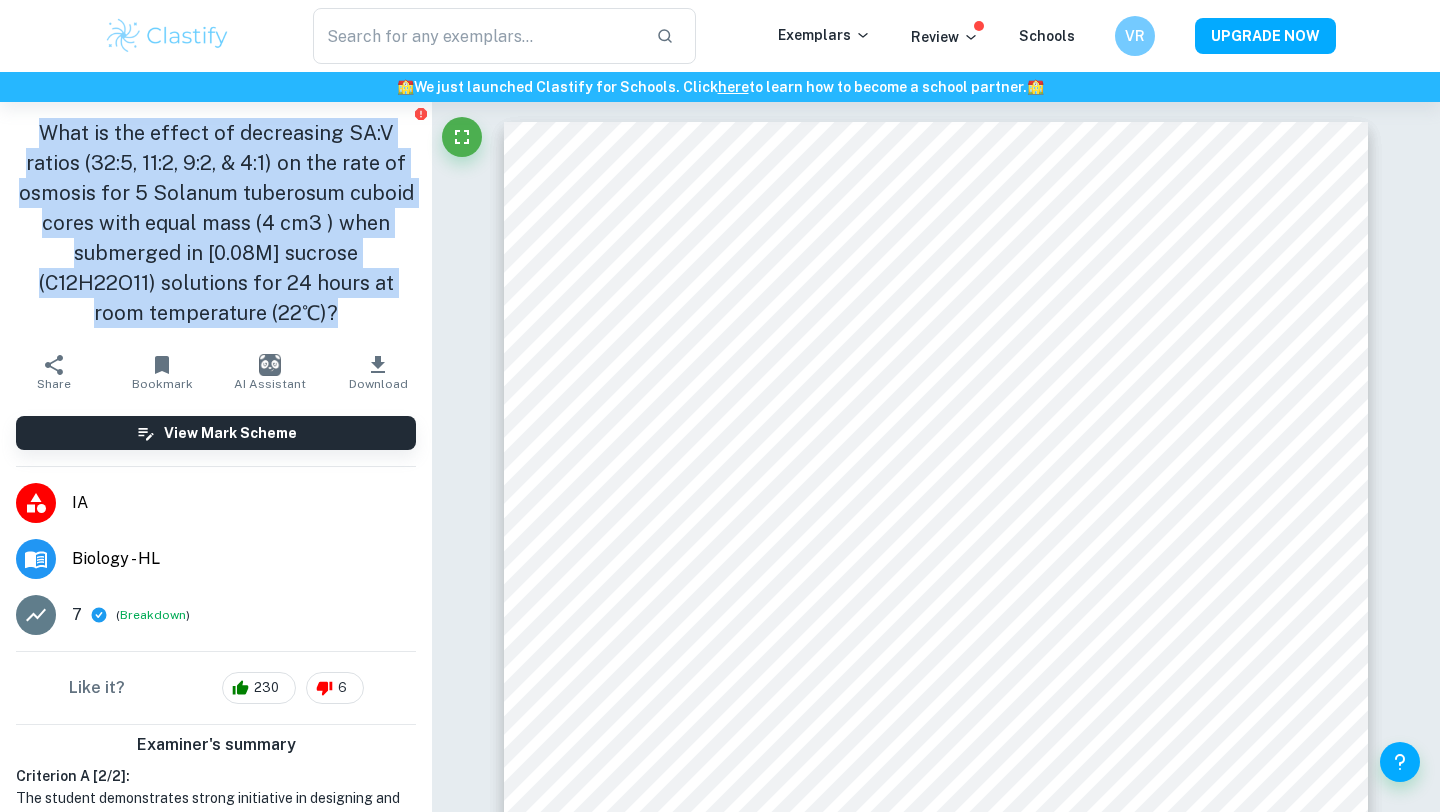 drag, startPoint x: 46, startPoint y: 132, endPoint x: 353, endPoint y: 317, distance: 358.4327 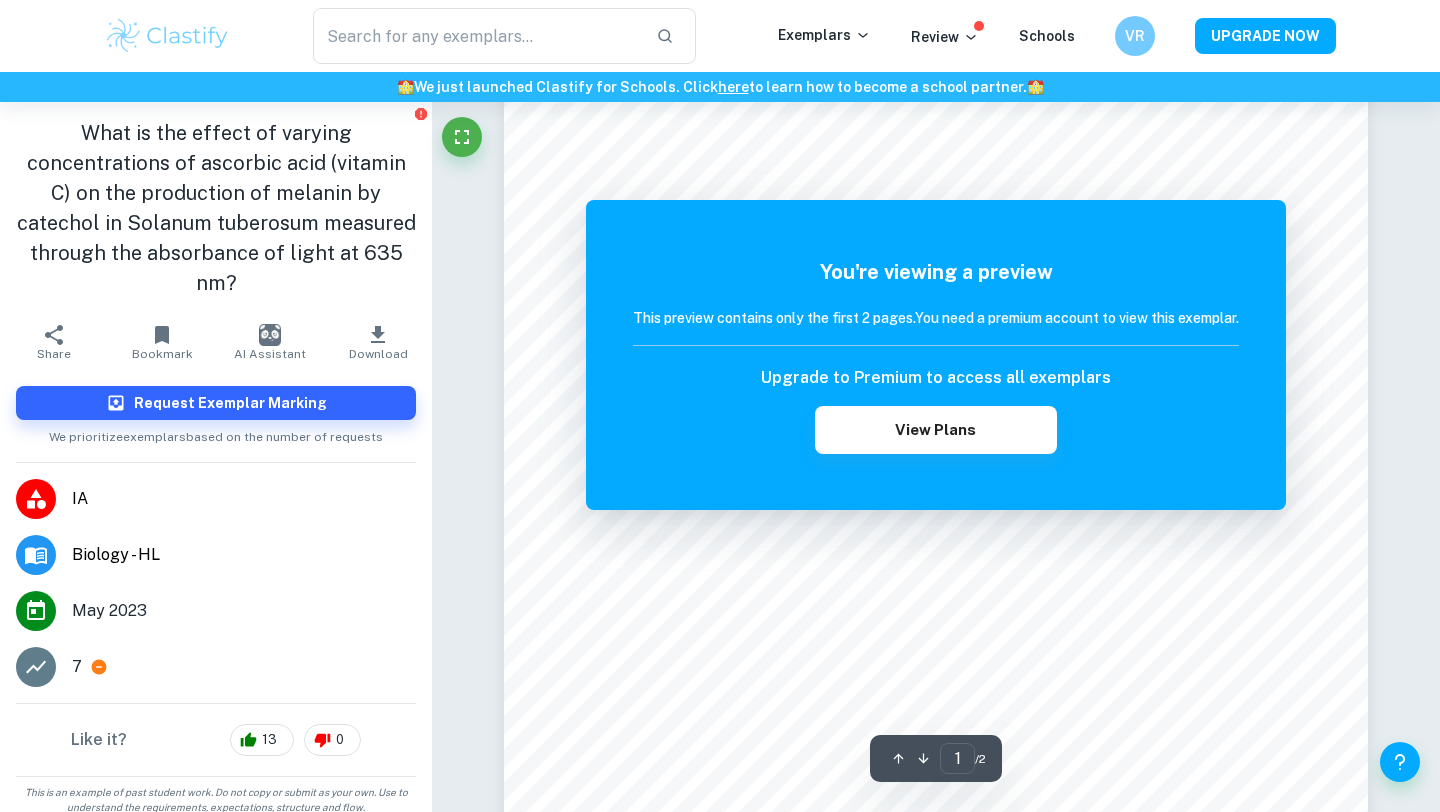 scroll, scrollTop: 0, scrollLeft: 0, axis: both 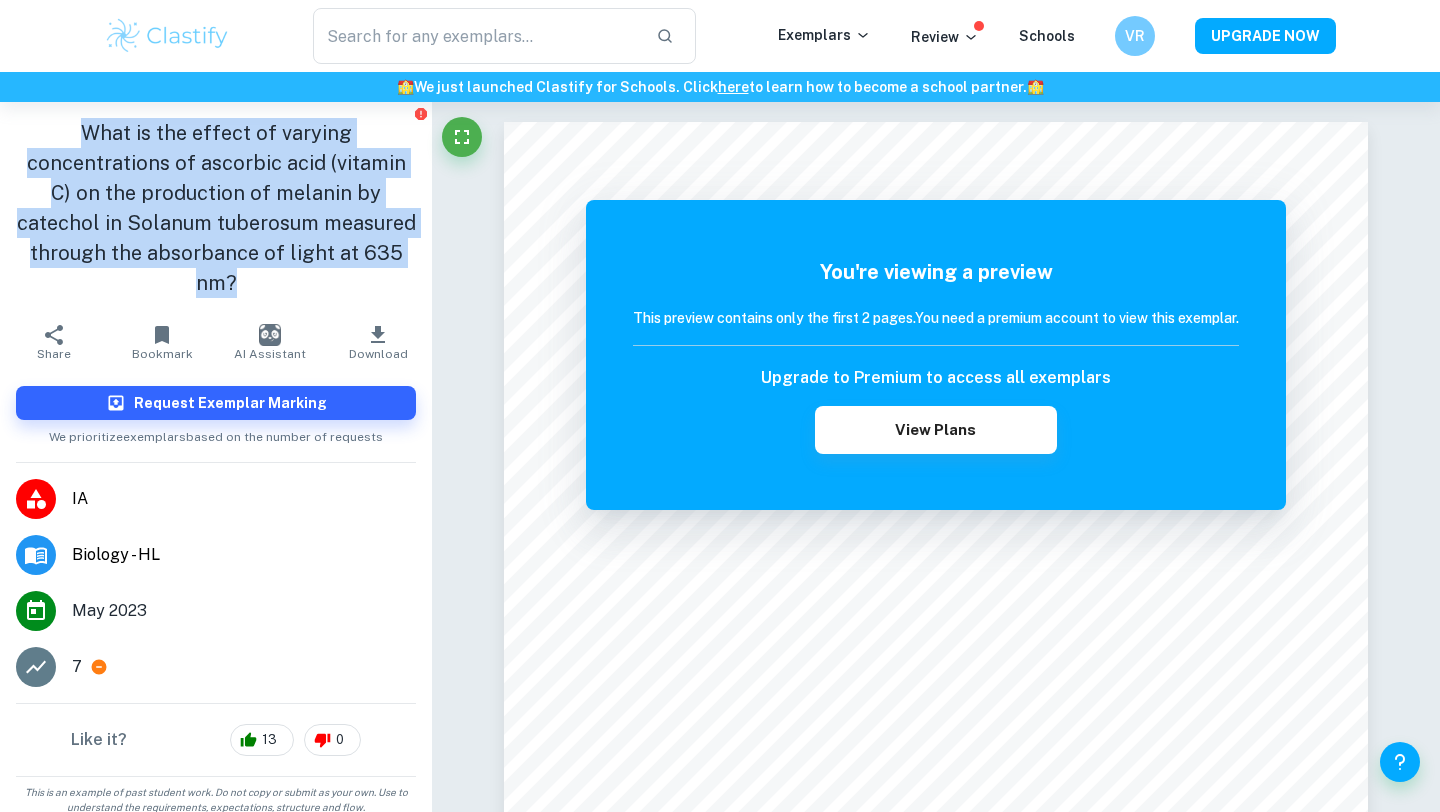 drag, startPoint x: 86, startPoint y: 129, endPoint x: 370, endPoint y: 248, distance: 307.9237 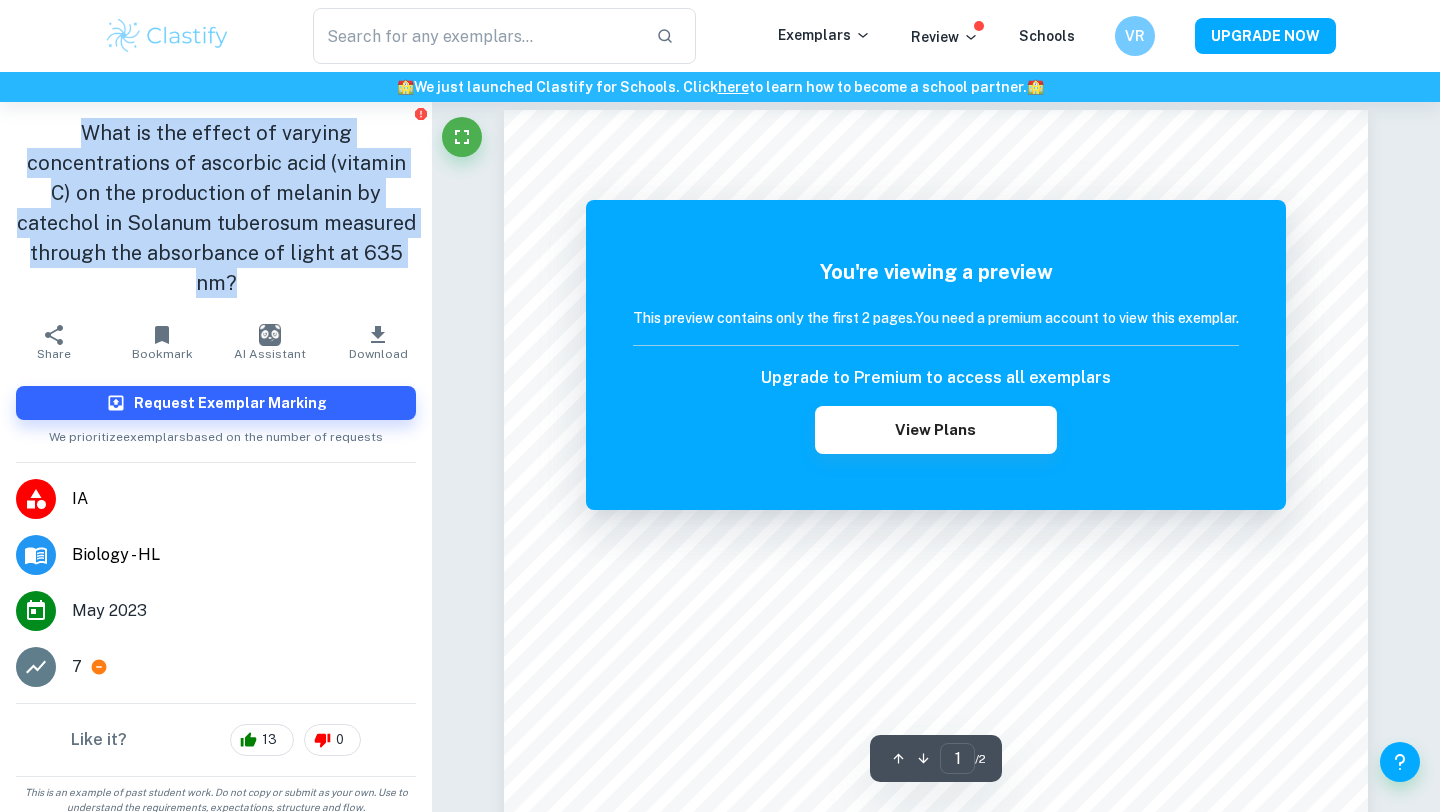 scroll, scrollTop: 0, scrollLeft: 0, axis: both 